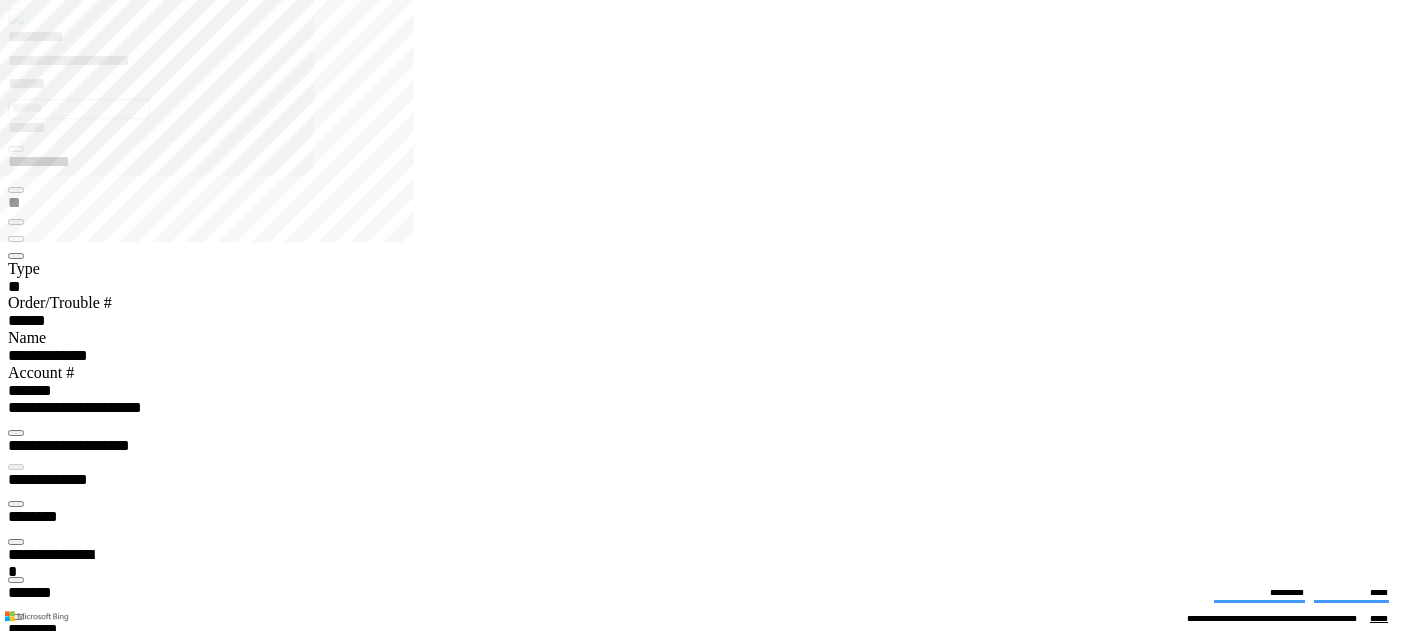 scroll, scrollTop: 0, scrollLeft: 0, axis: both 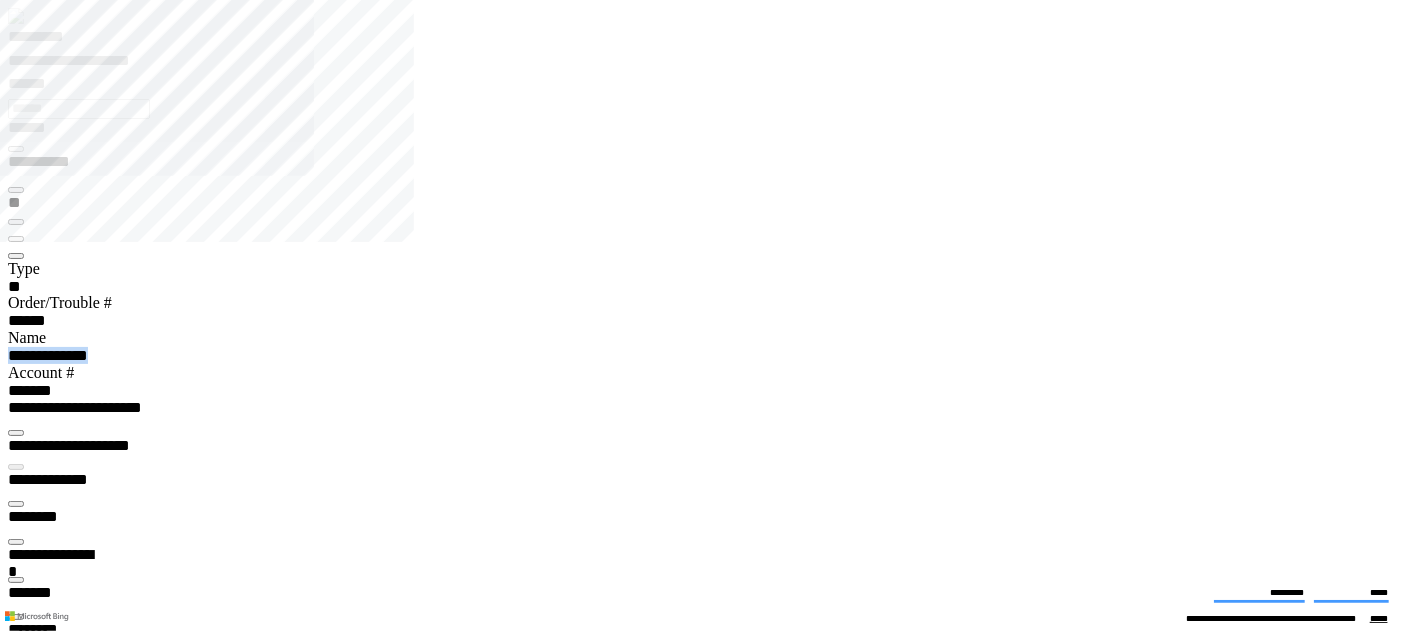 click on "**********" at bounding box center [541, 8147] 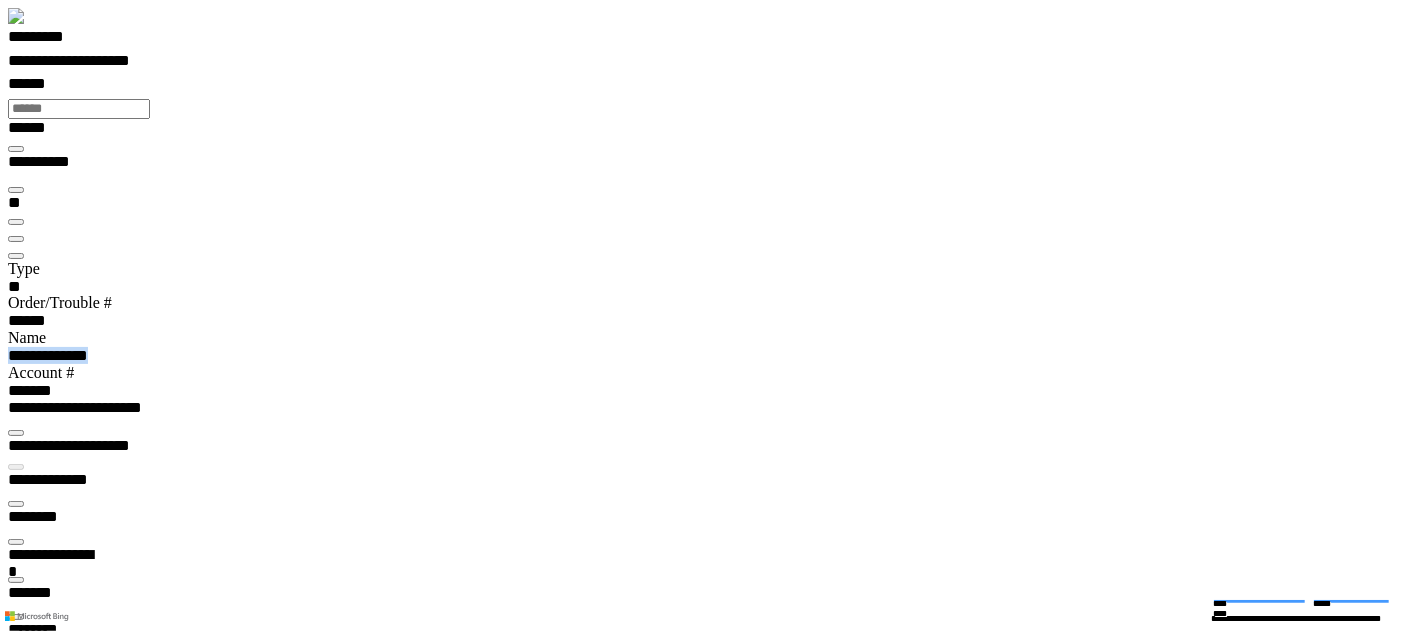 click at bounding box center (16, 7739) 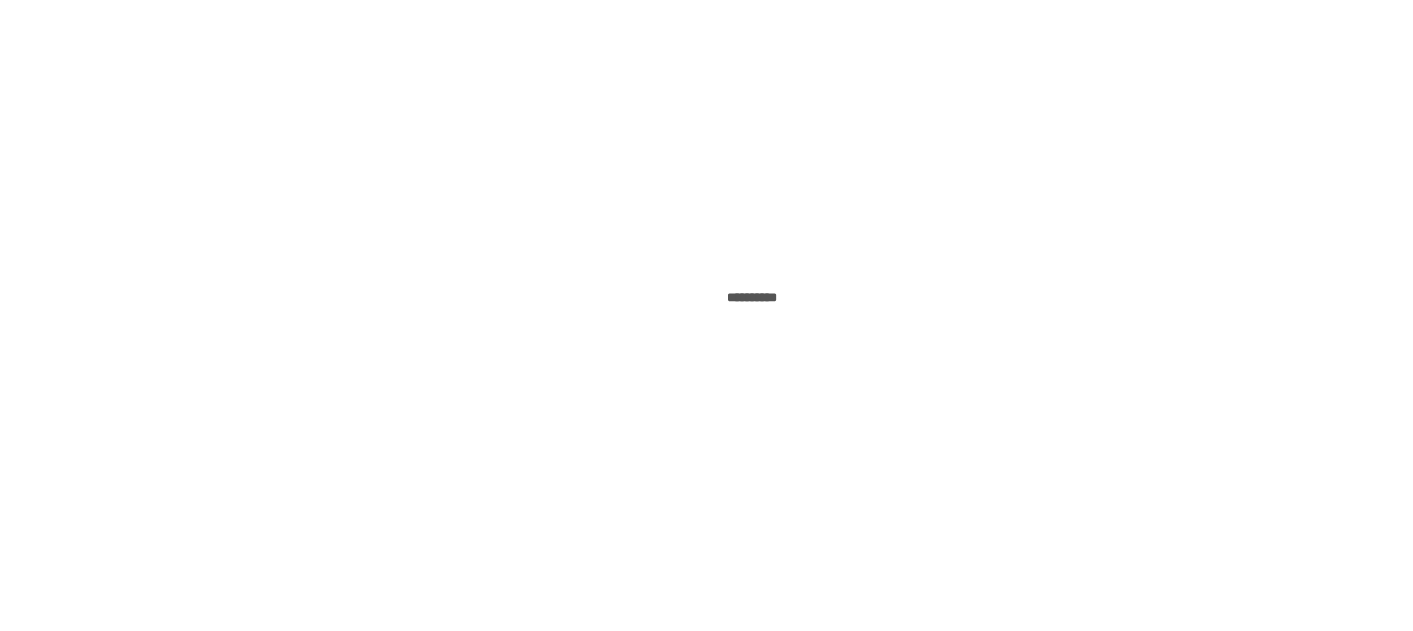 scroll, scrollTop: 0, scrollLeft: 0, axis: both 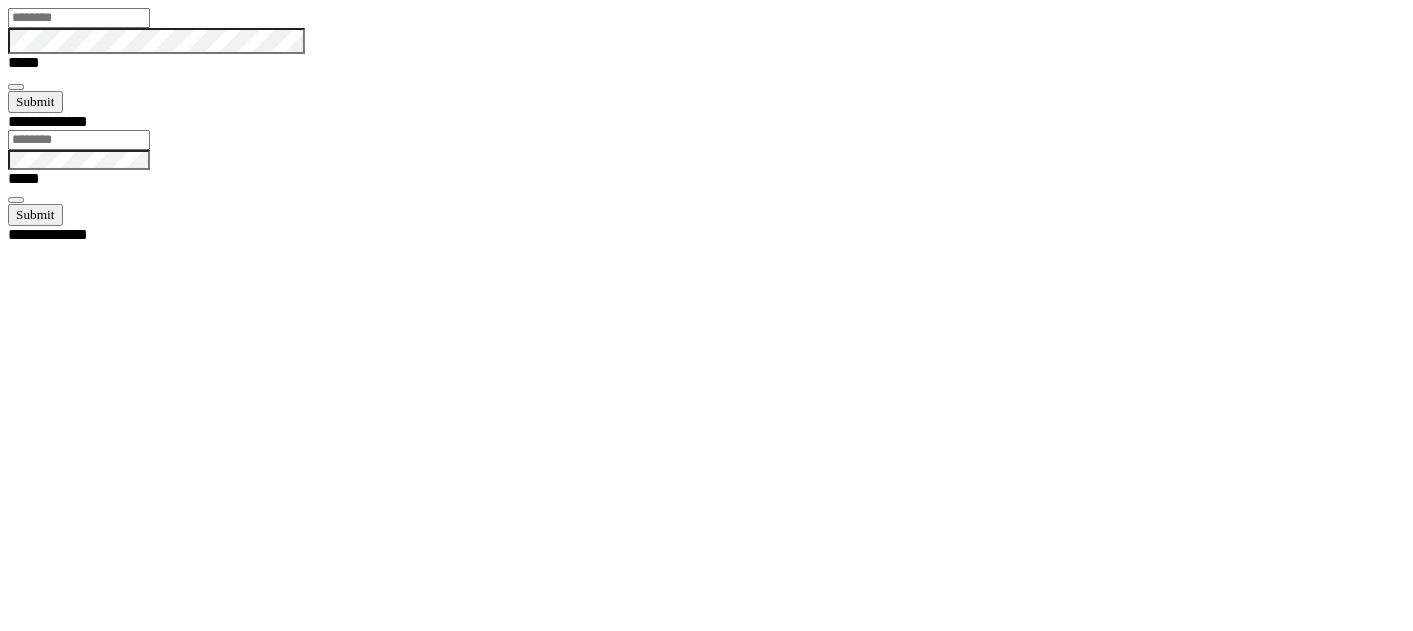 type on "**********" 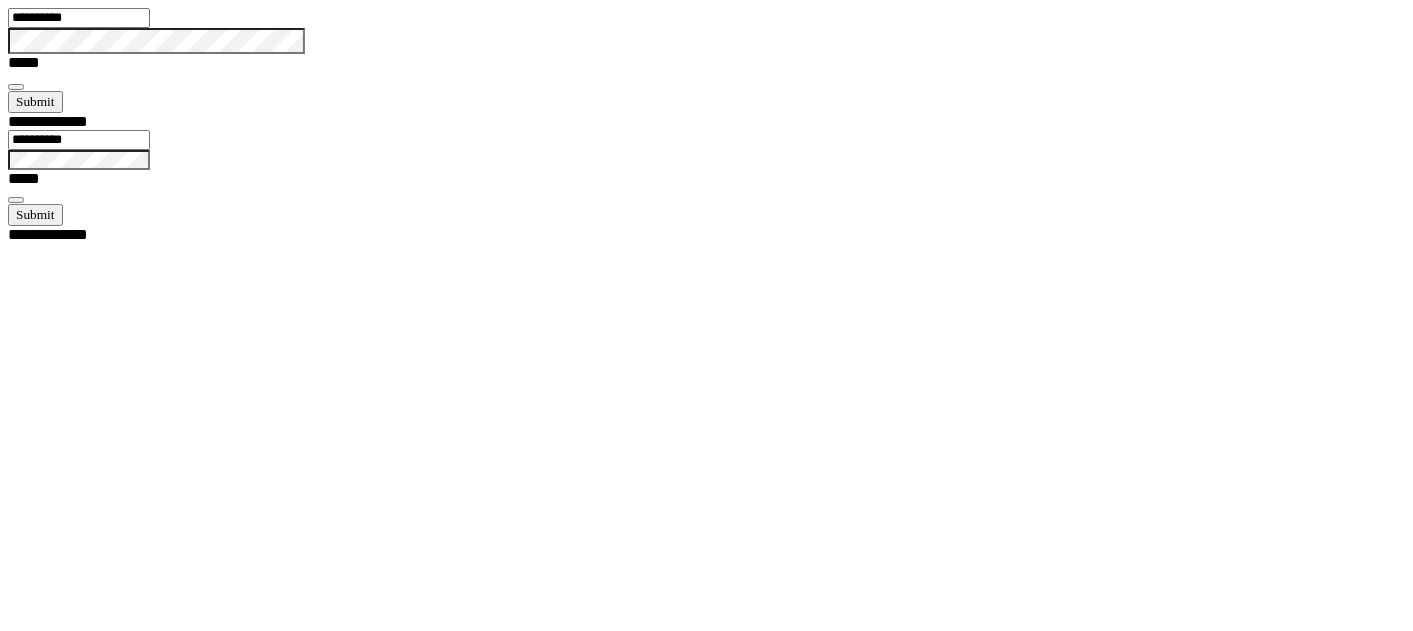 click at bounding box center [16, 87] 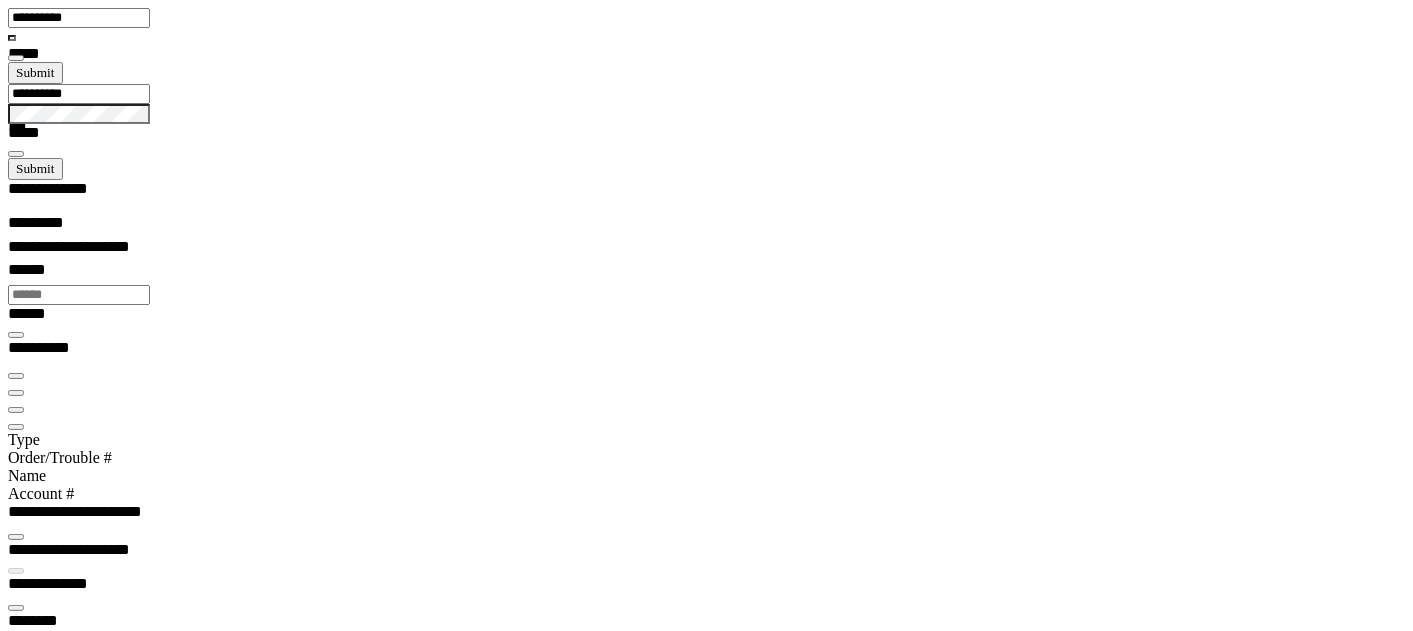 scroll, scrollTop: 100000, scrollLeft: 100000, axis: both 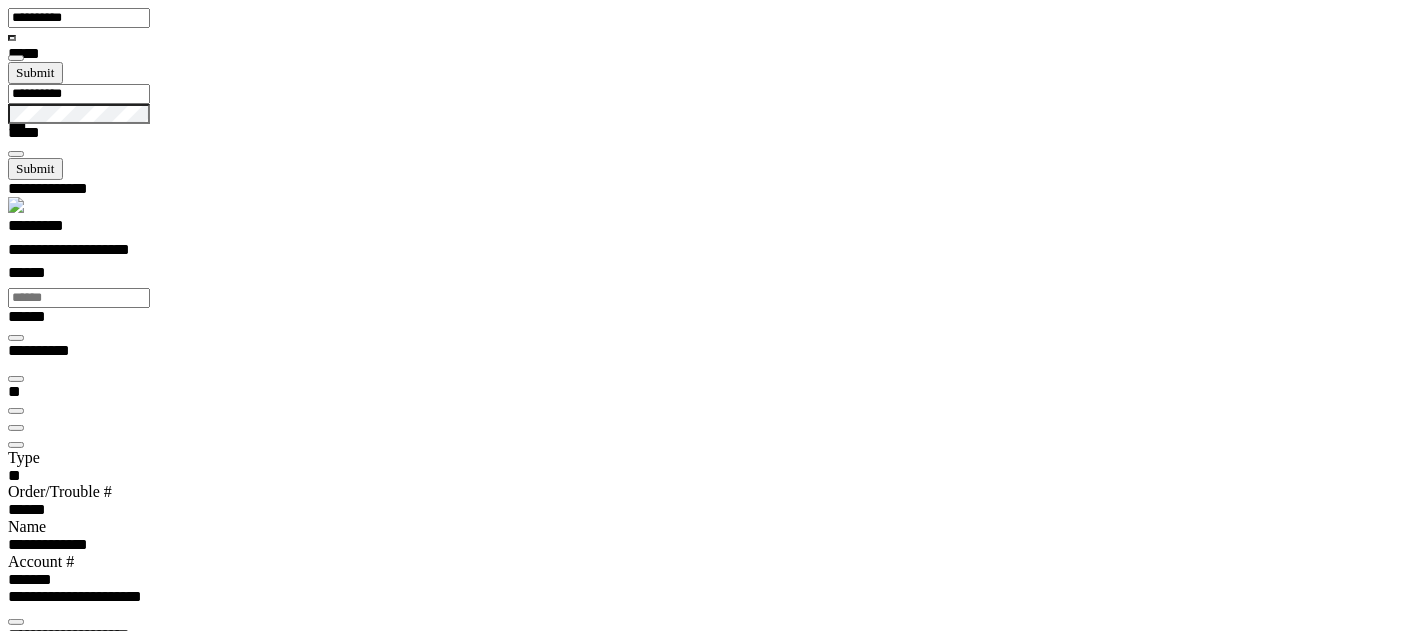 click at bounding box center (16, 15387) 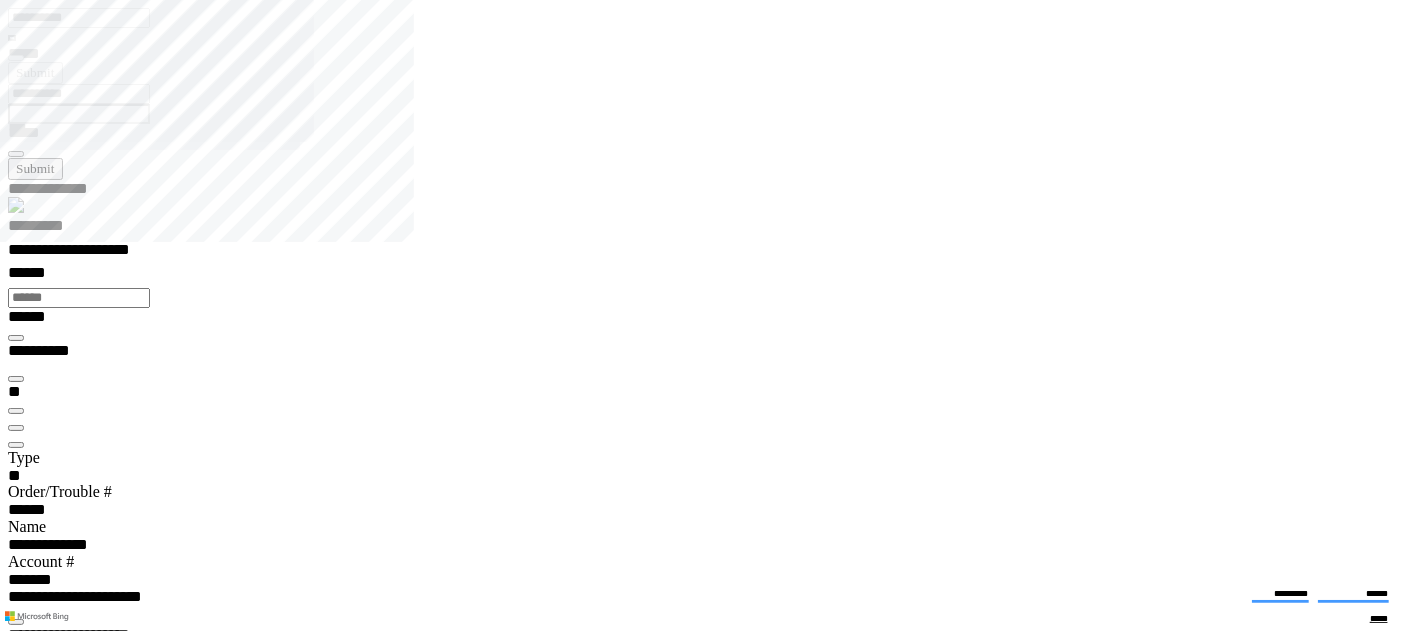 scroll, scrollTop: 99755, scrollLeft: 99508, axis: both 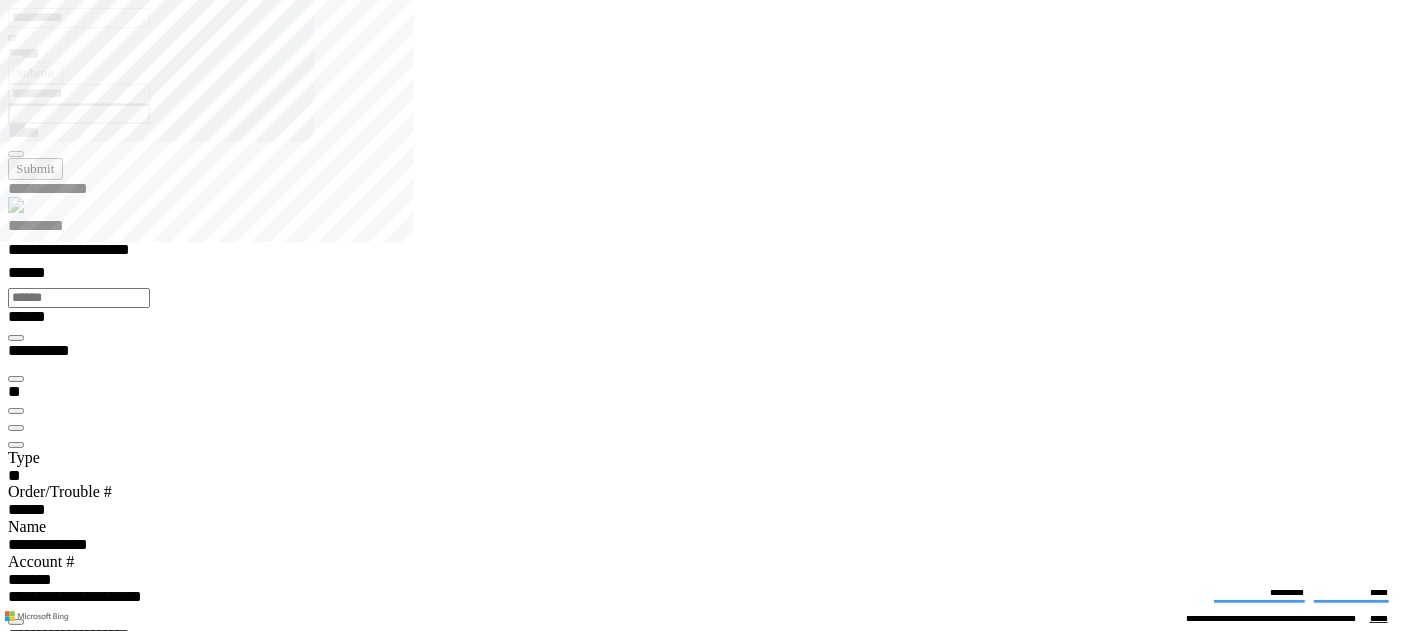 click at bounding box center (16, 7219) 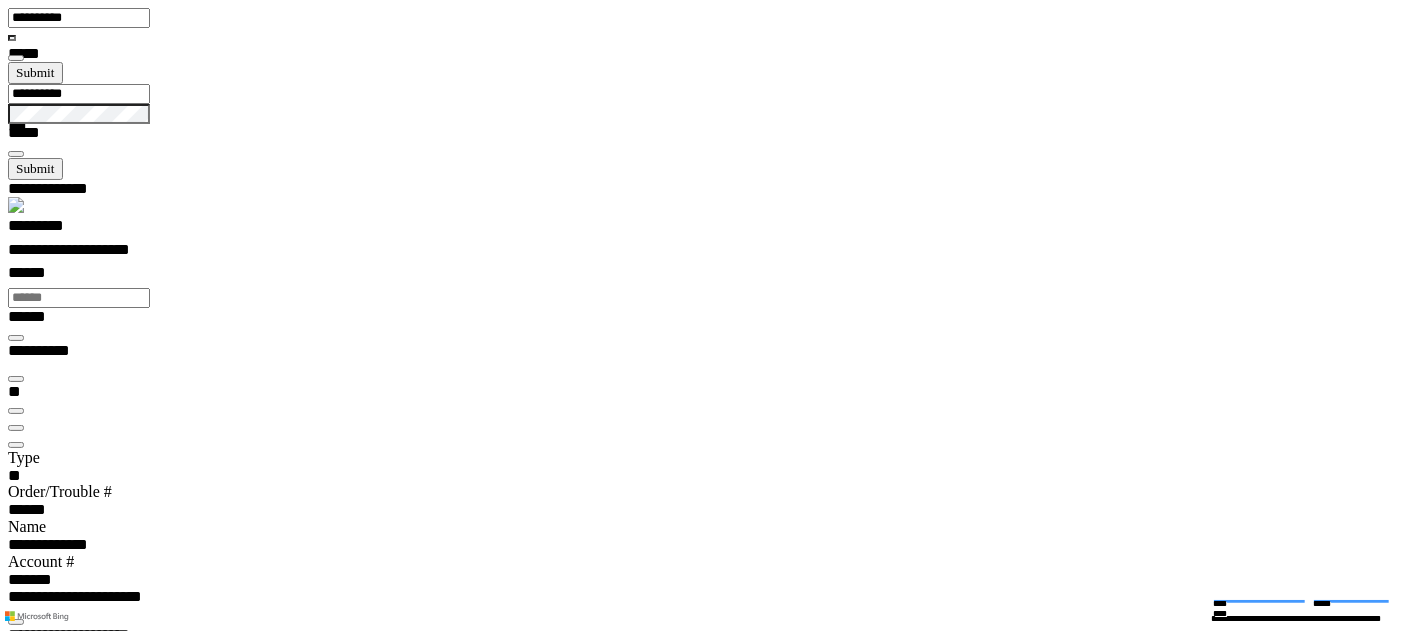 click at bounding box center (16, 7909) 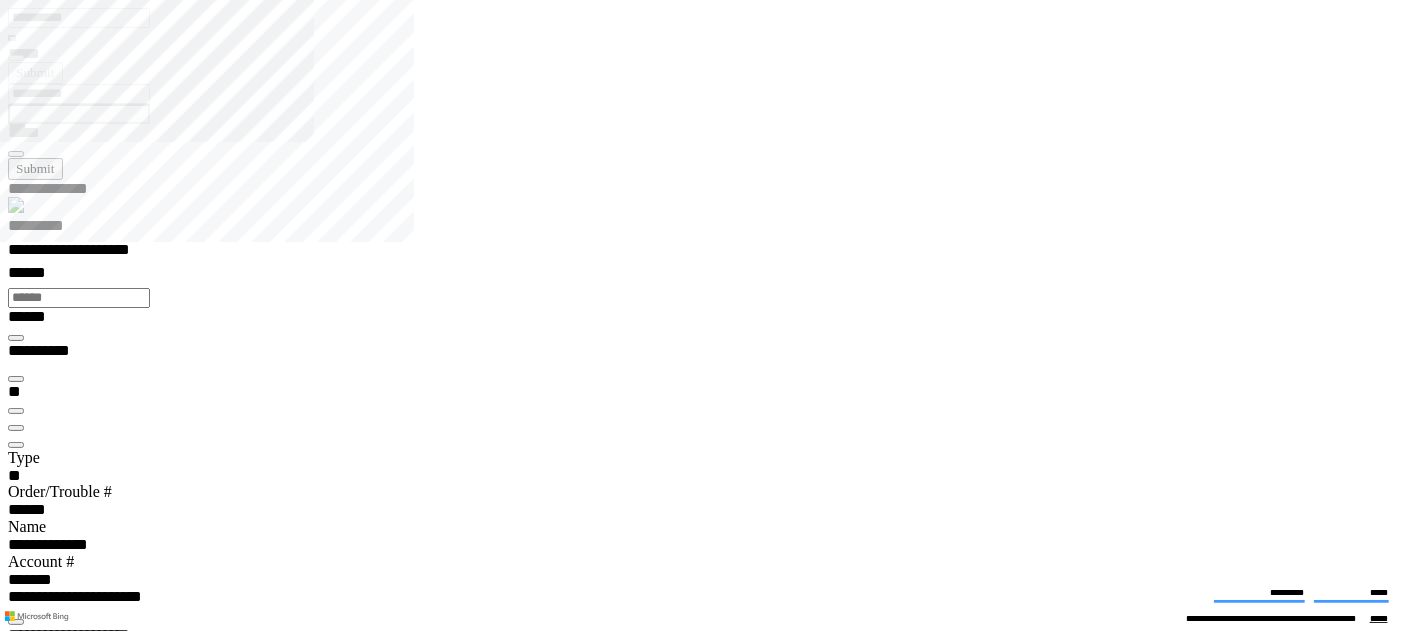 click at bounding box center (16, 7219) 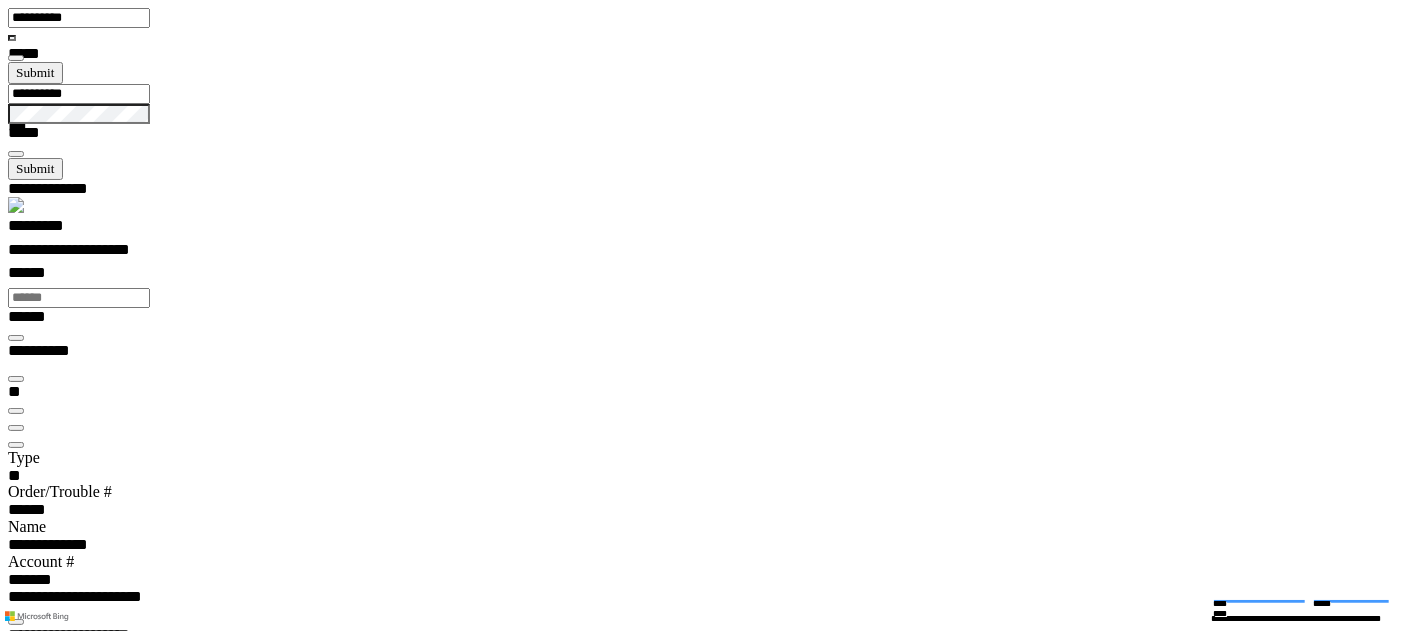 click at bounding box center (16, 7909) 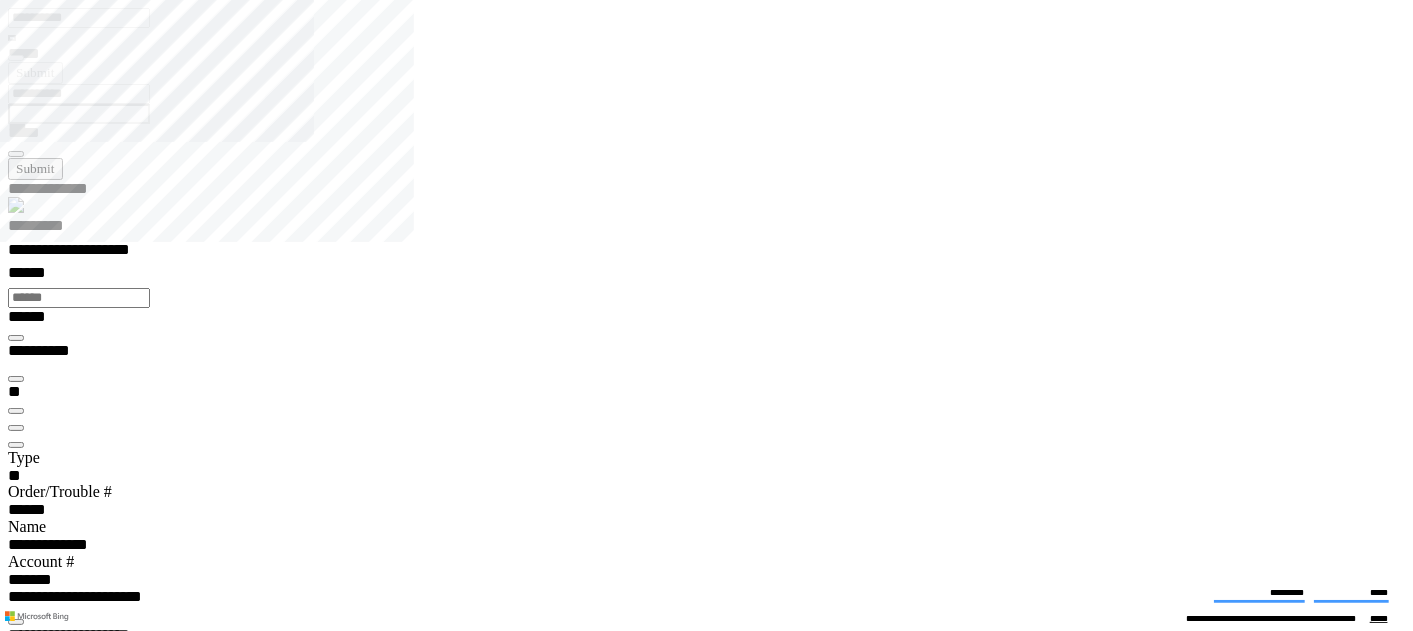 click at bounding box center (16, 7219) 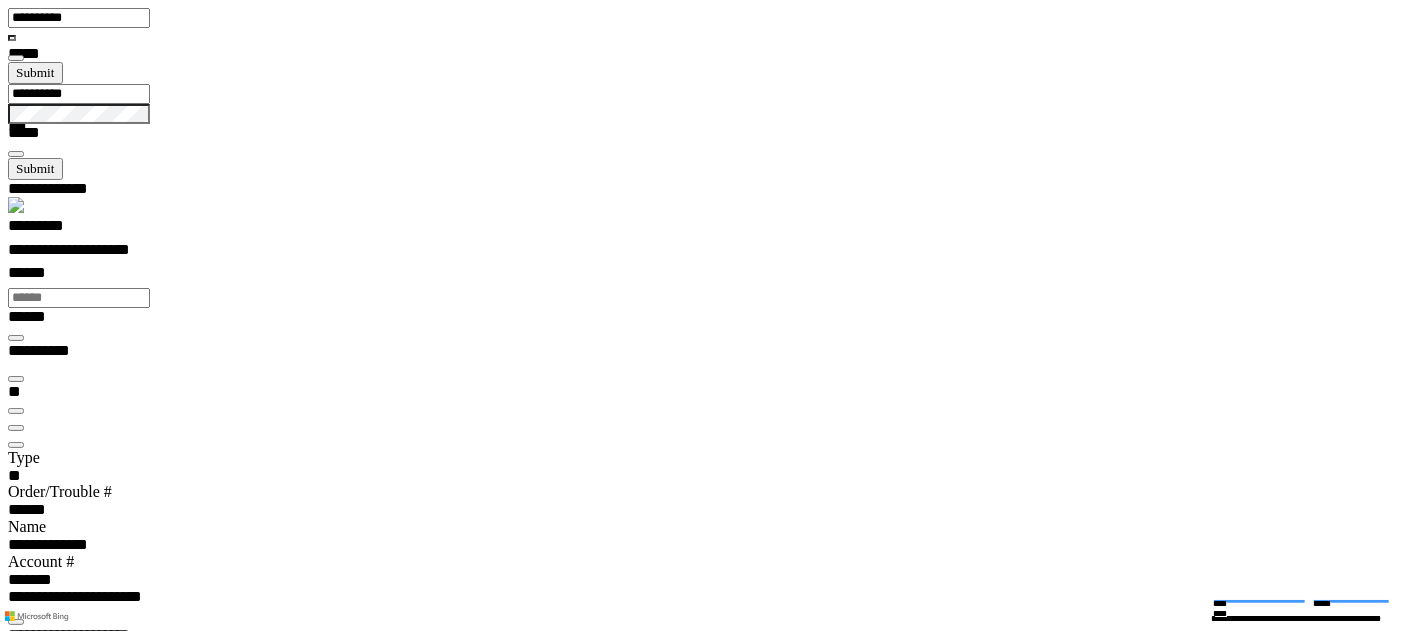 click at bounding box center (16, 7909) 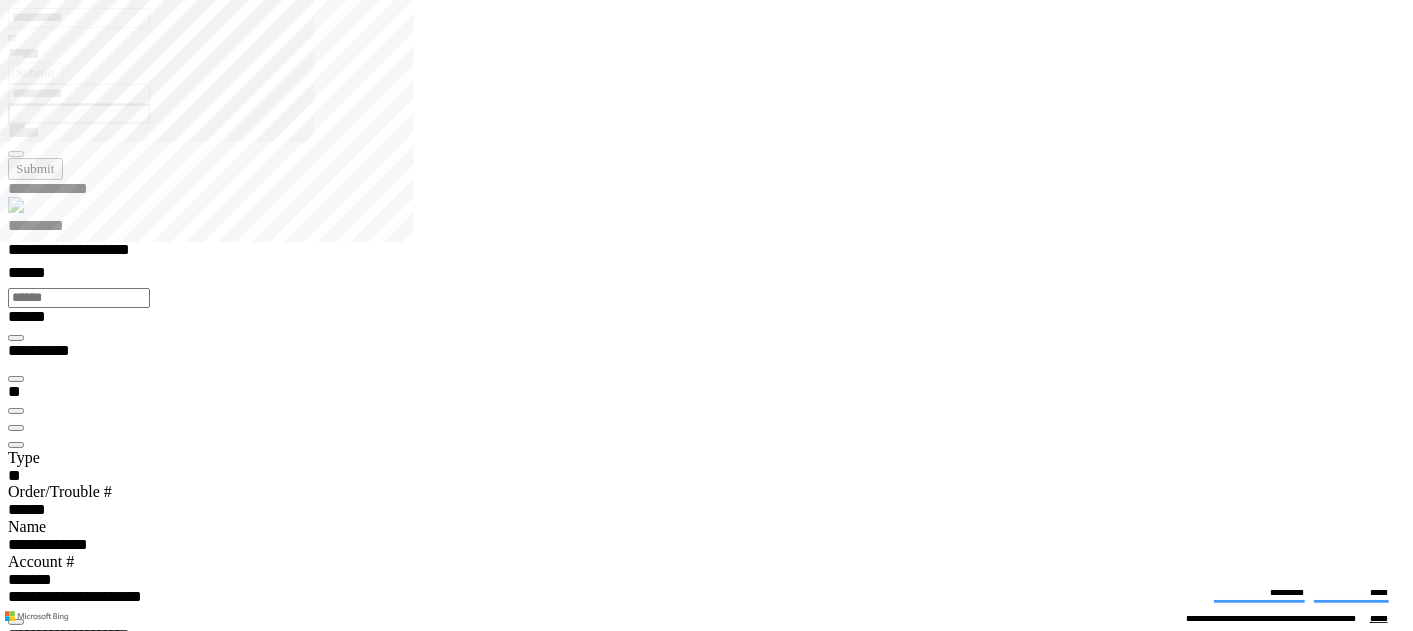 scroll, scrollTop: 0, scrollLeft: 0, axis: both 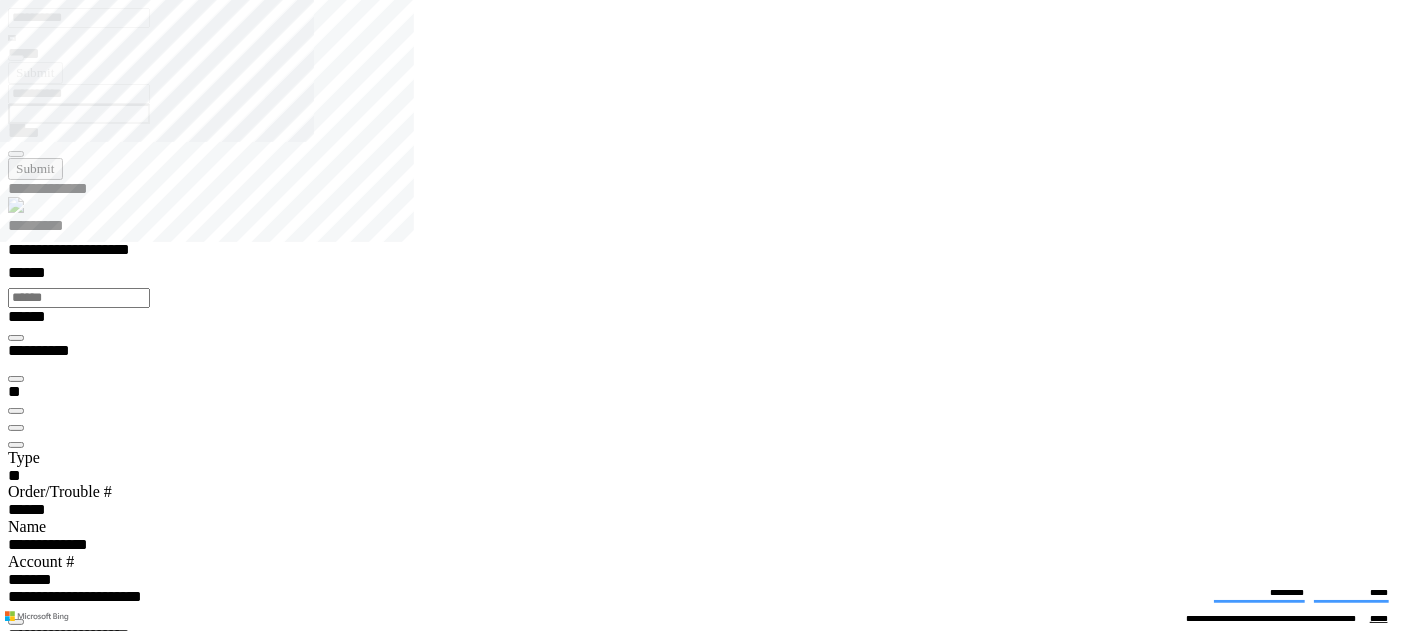 click at bounding box center (16, 4146) 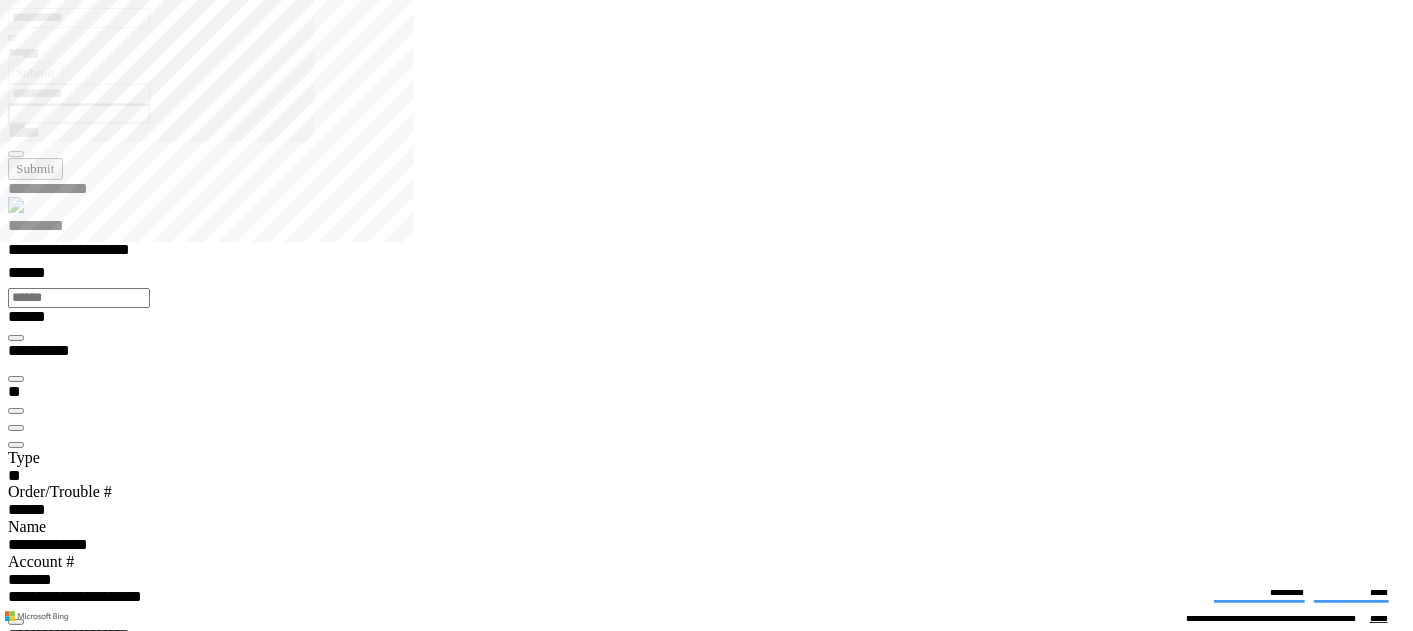 type on "**********" 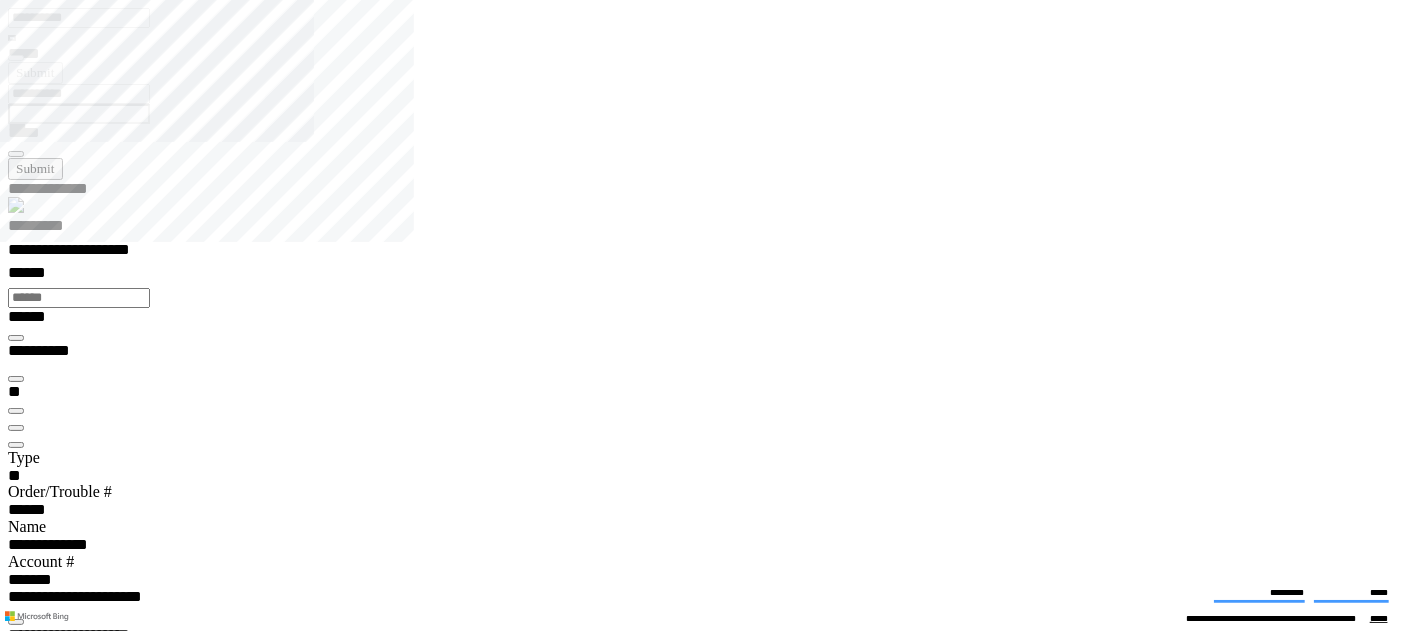 scroll, scrollTop: 99899, scrollLeft: 99688, axis: both 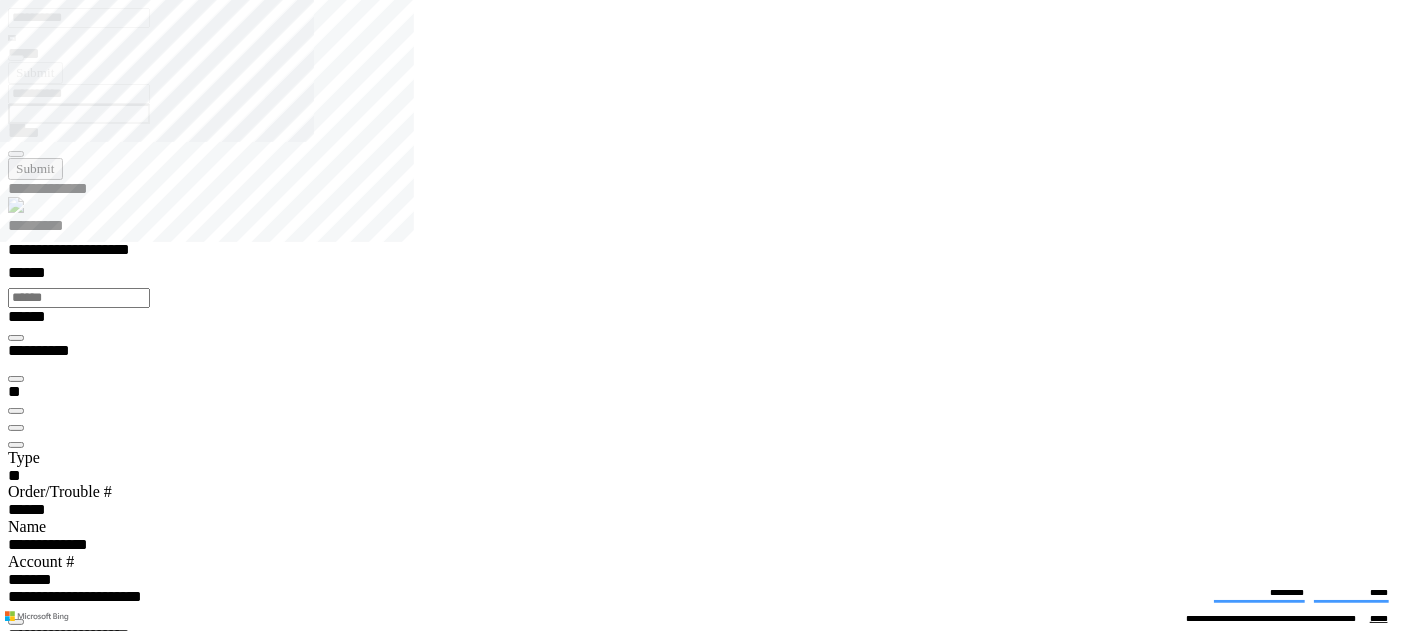 type 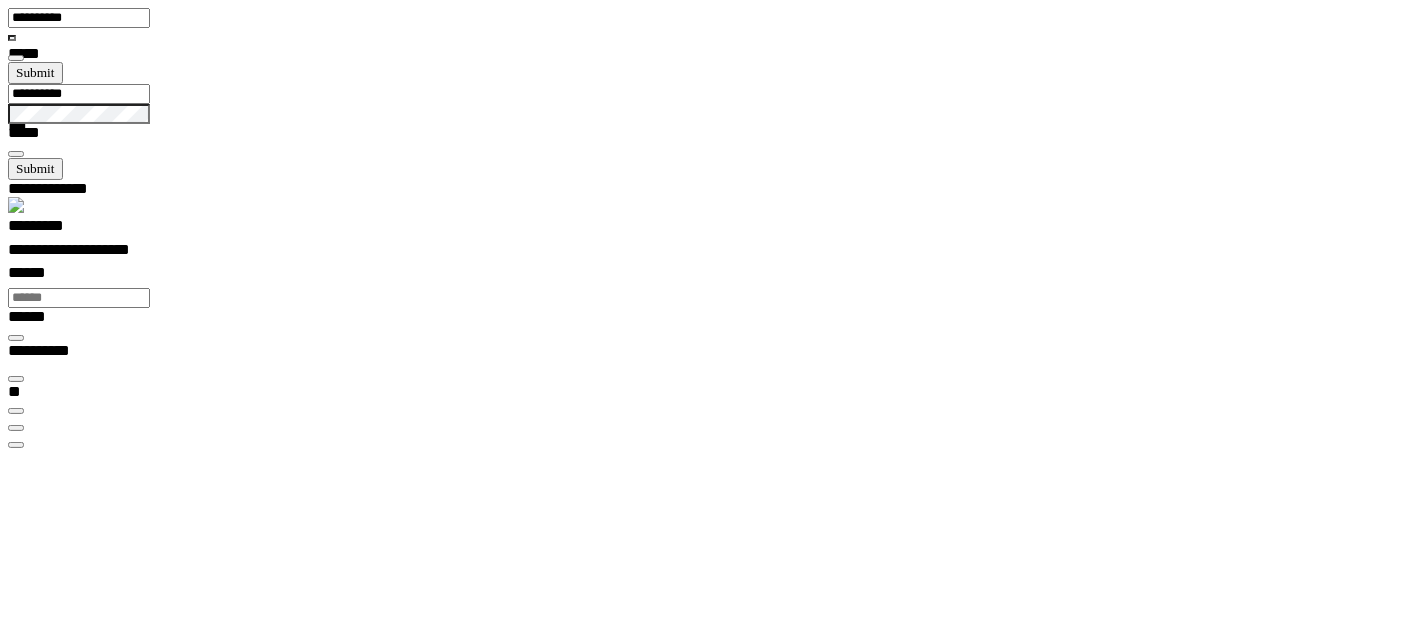 scroll, scrollTop: 99473, scrollLeft: 99800, axis: both 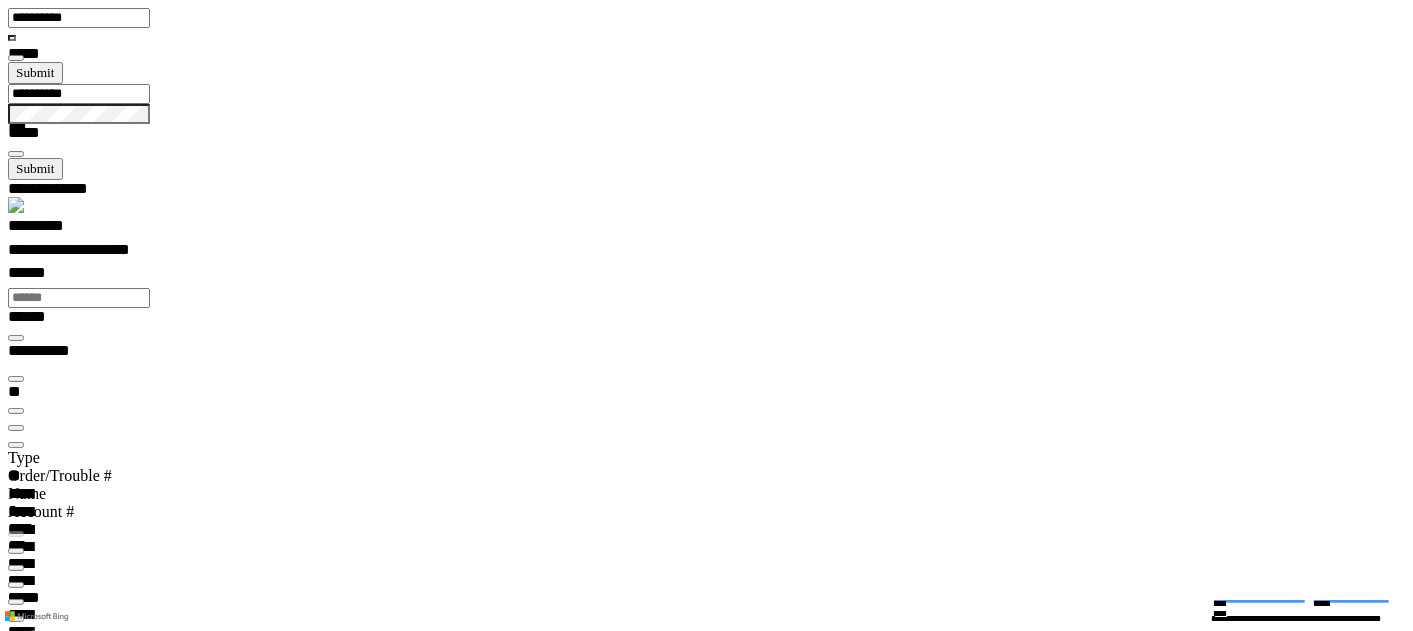 type on "***" 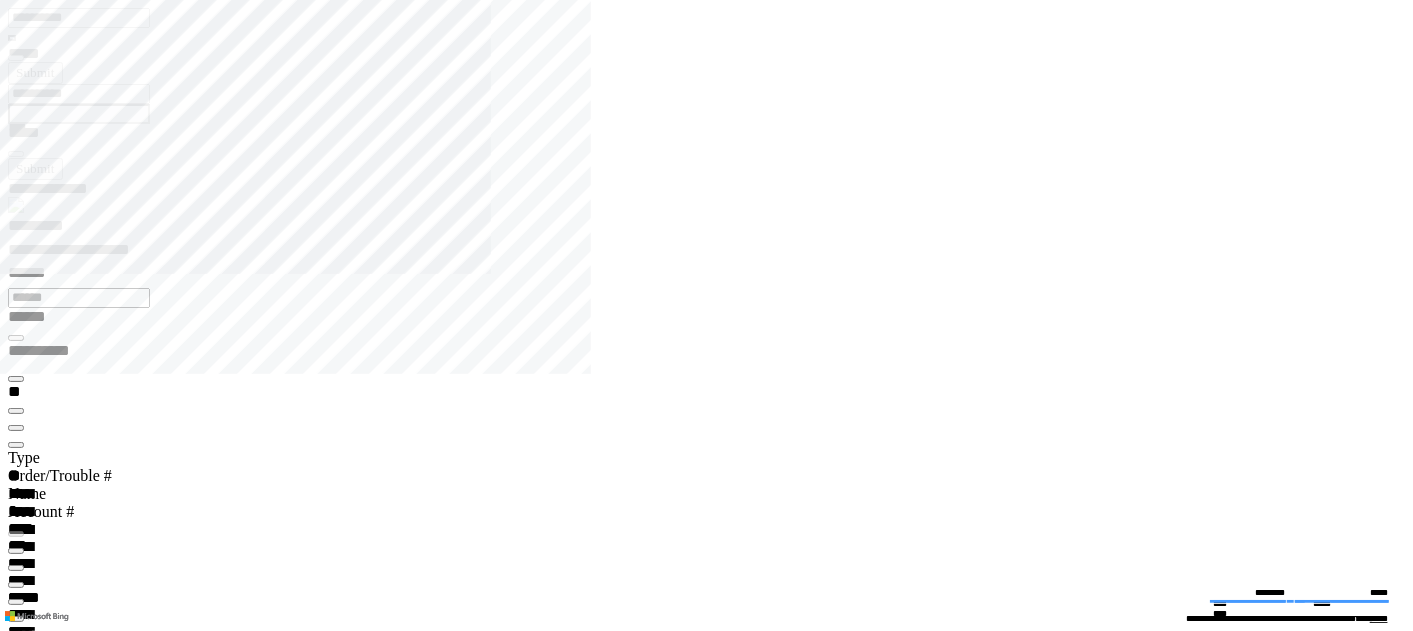 click 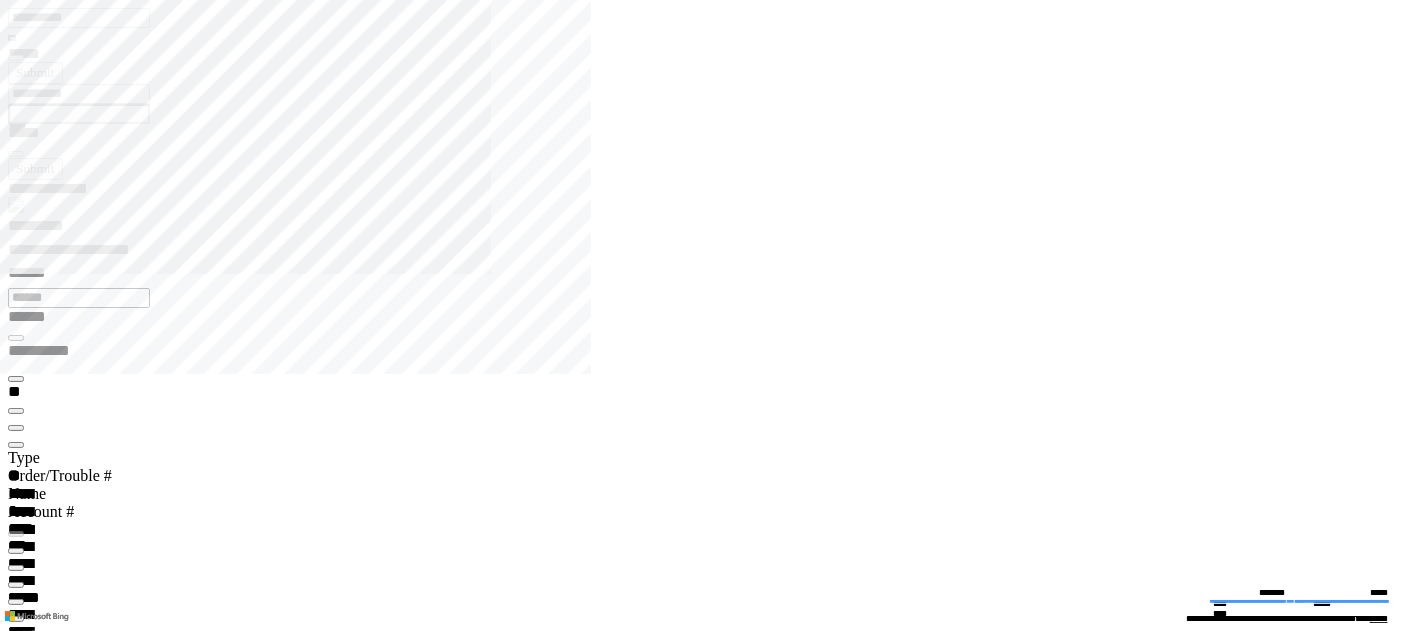 click 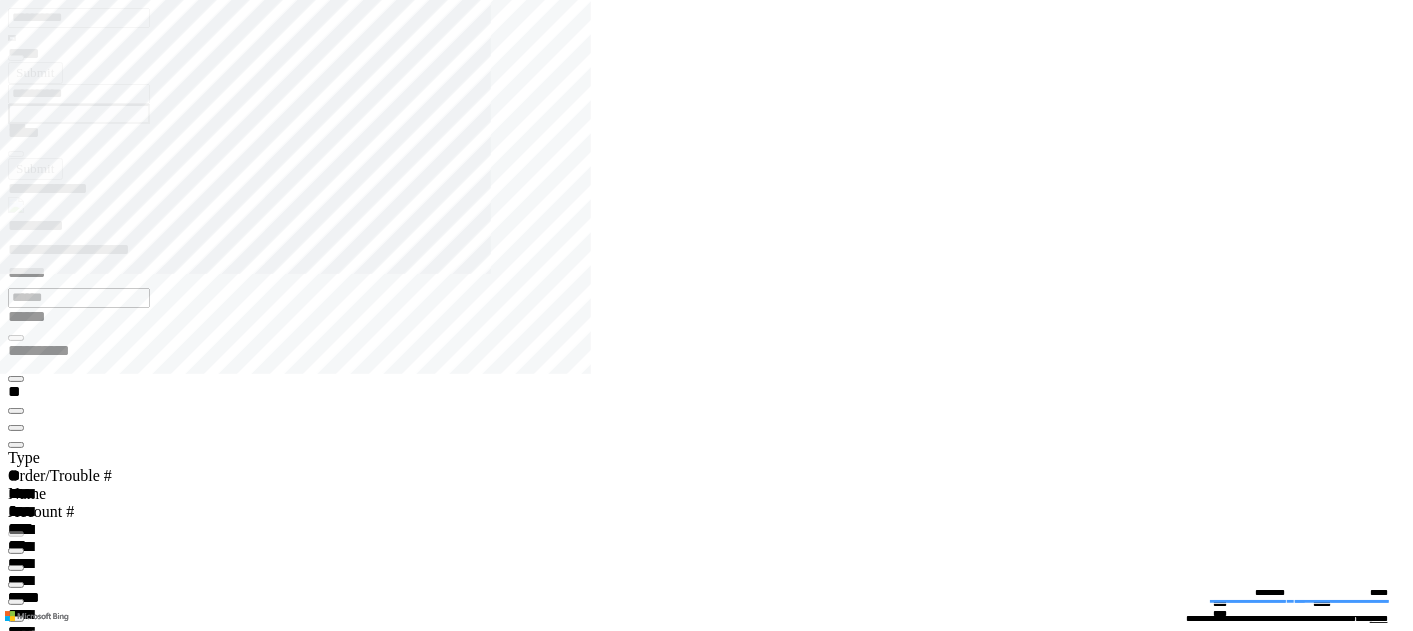 click on "**********" 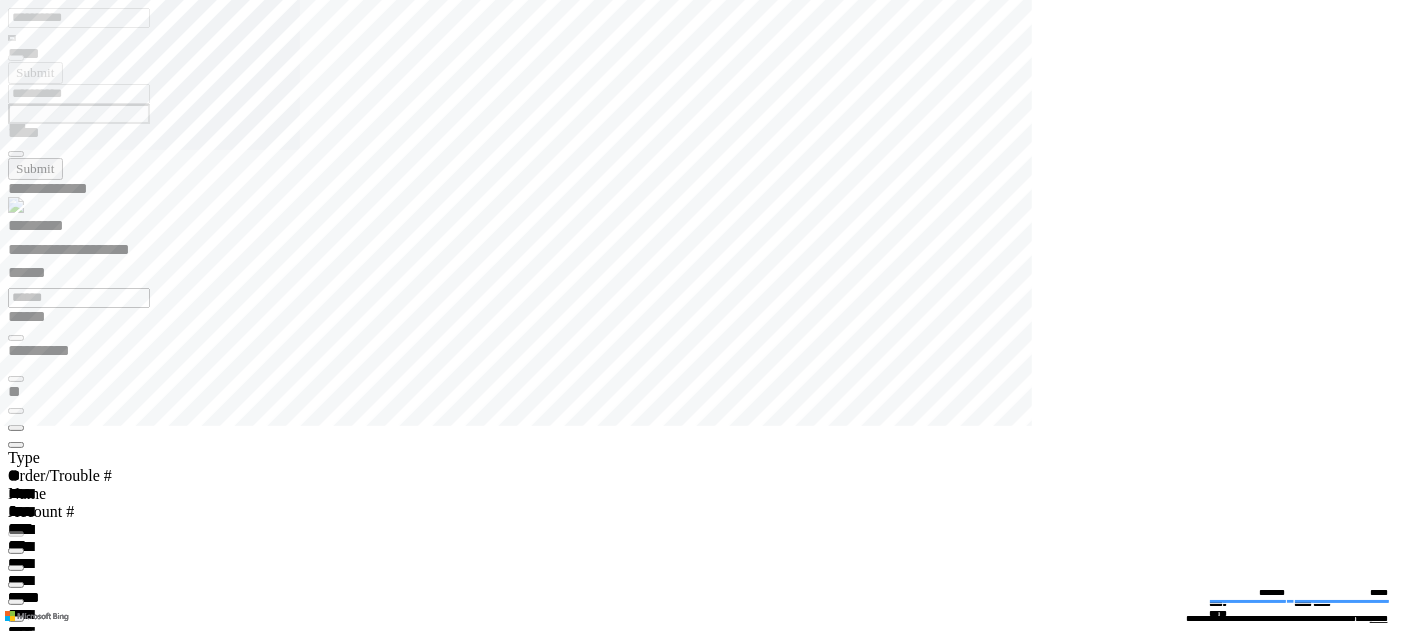 scroll, scrollTop: 100000, scrollLeft: 100000, axis: both 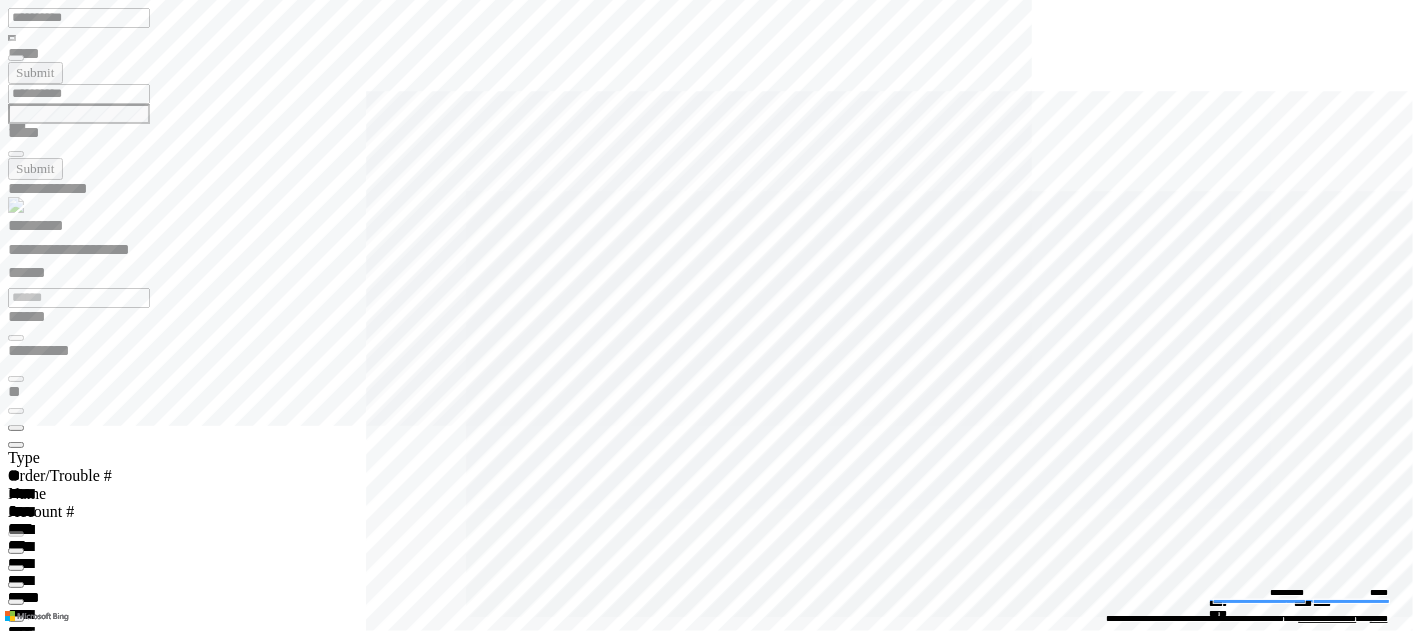 click at bounding box center [0, 0] 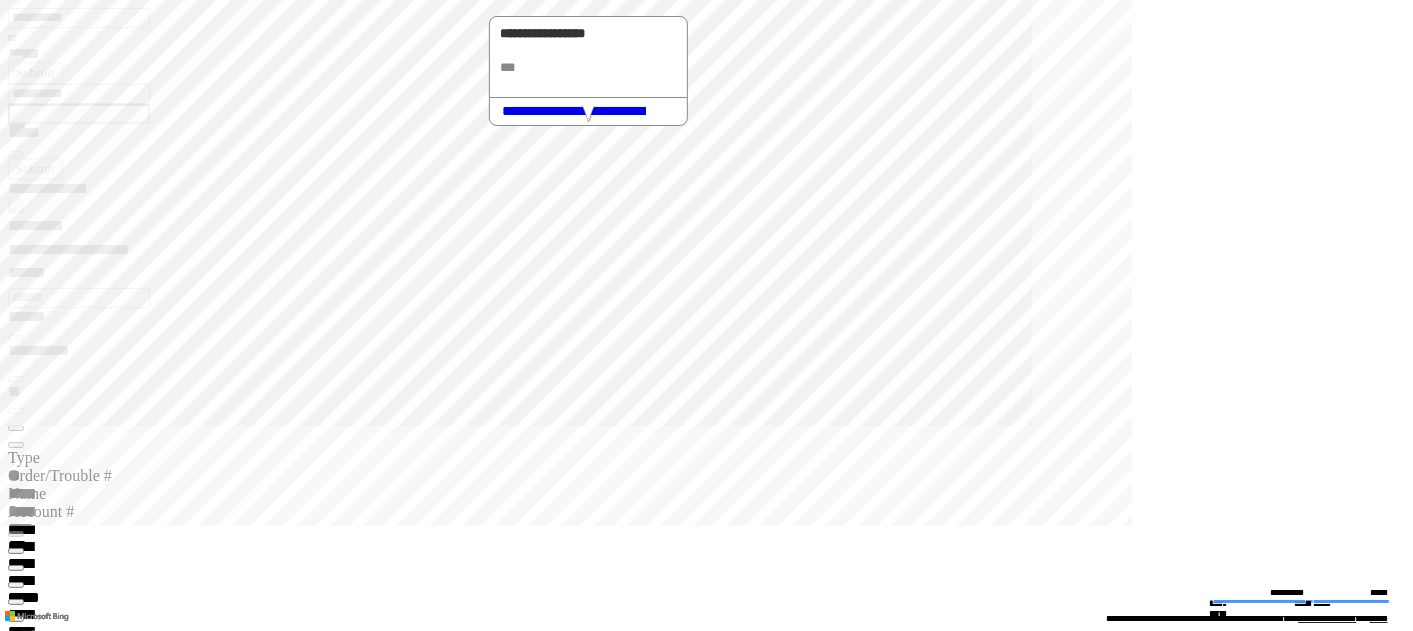 click at bounding box center [589, 114] 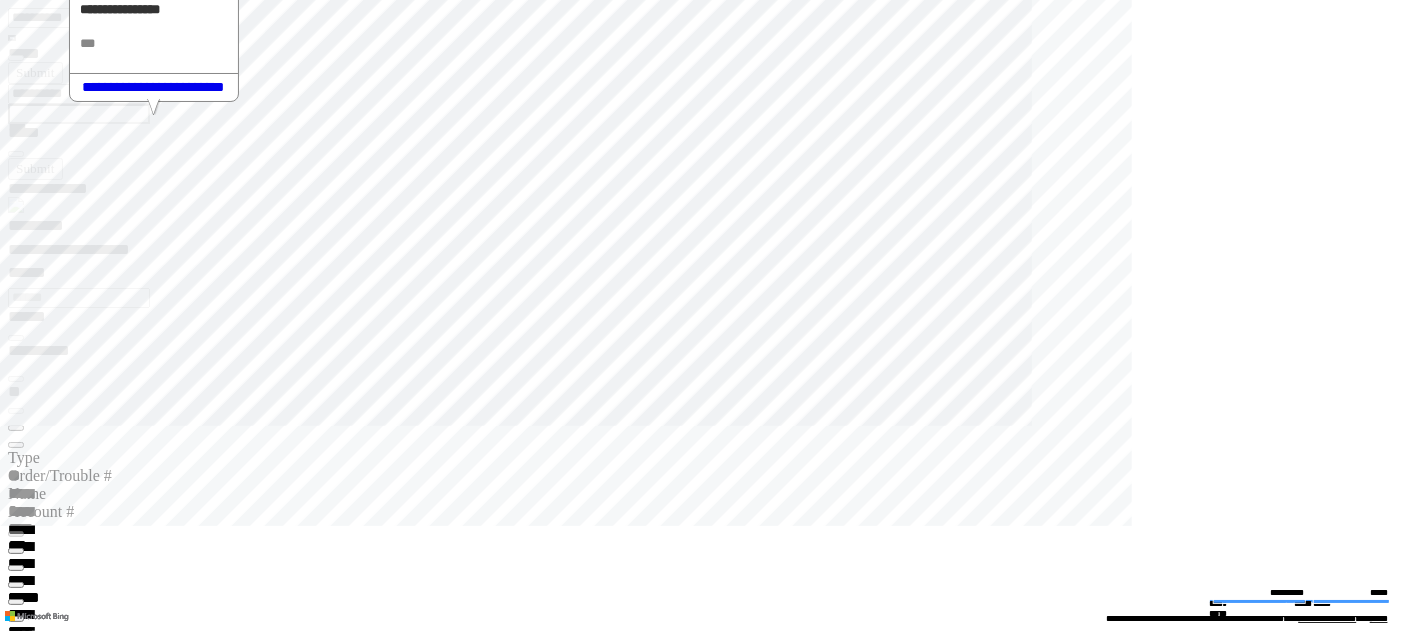 click at bounding box center [154, 107] 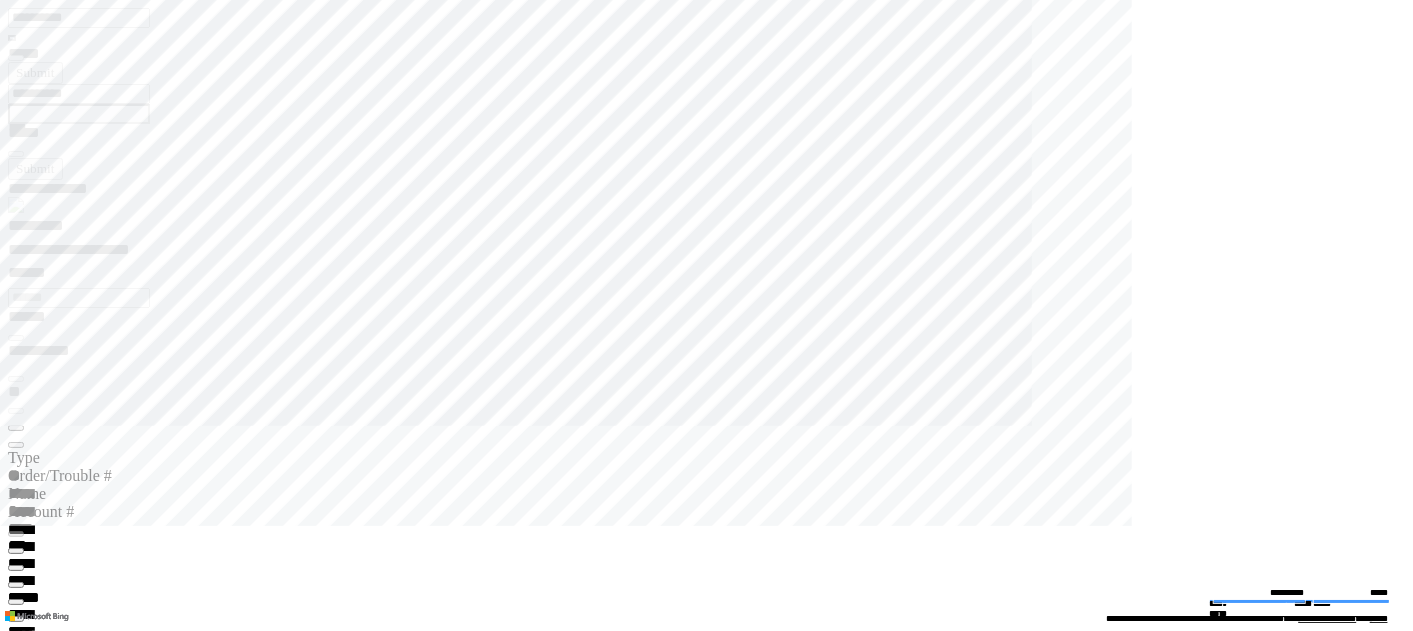 click at bounding box center [16, 10524] 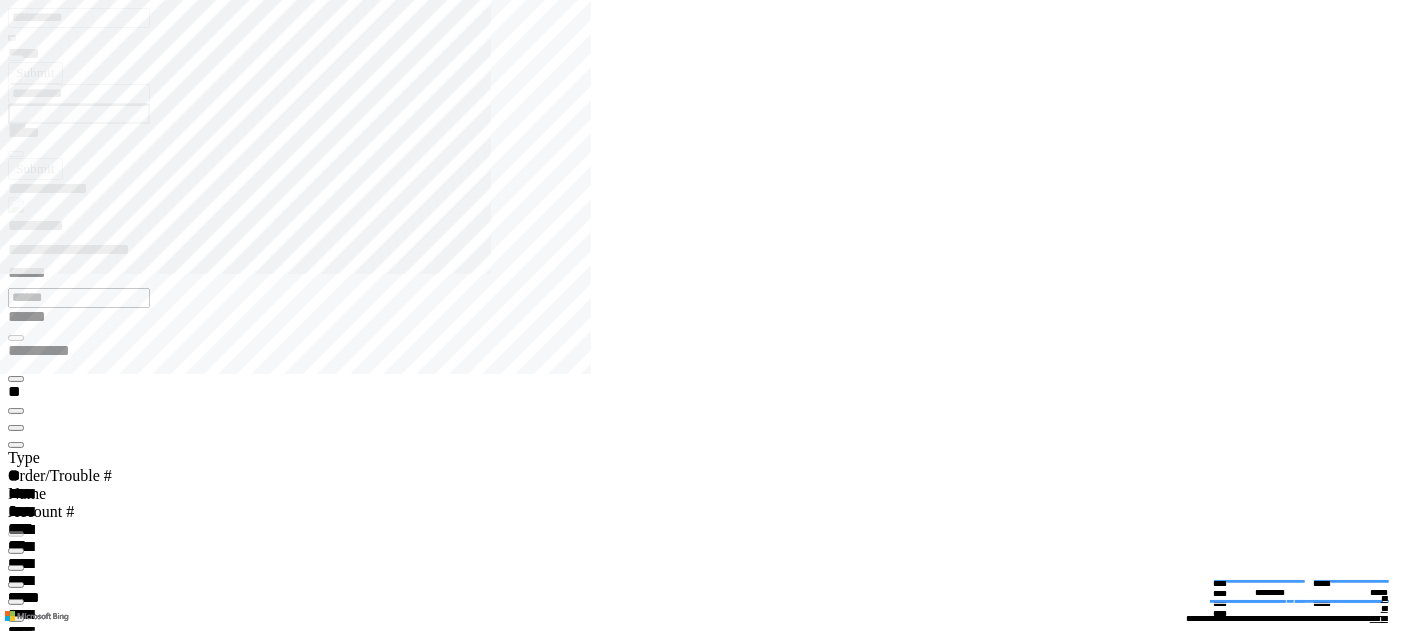 click at bounding box center [16, 10562] 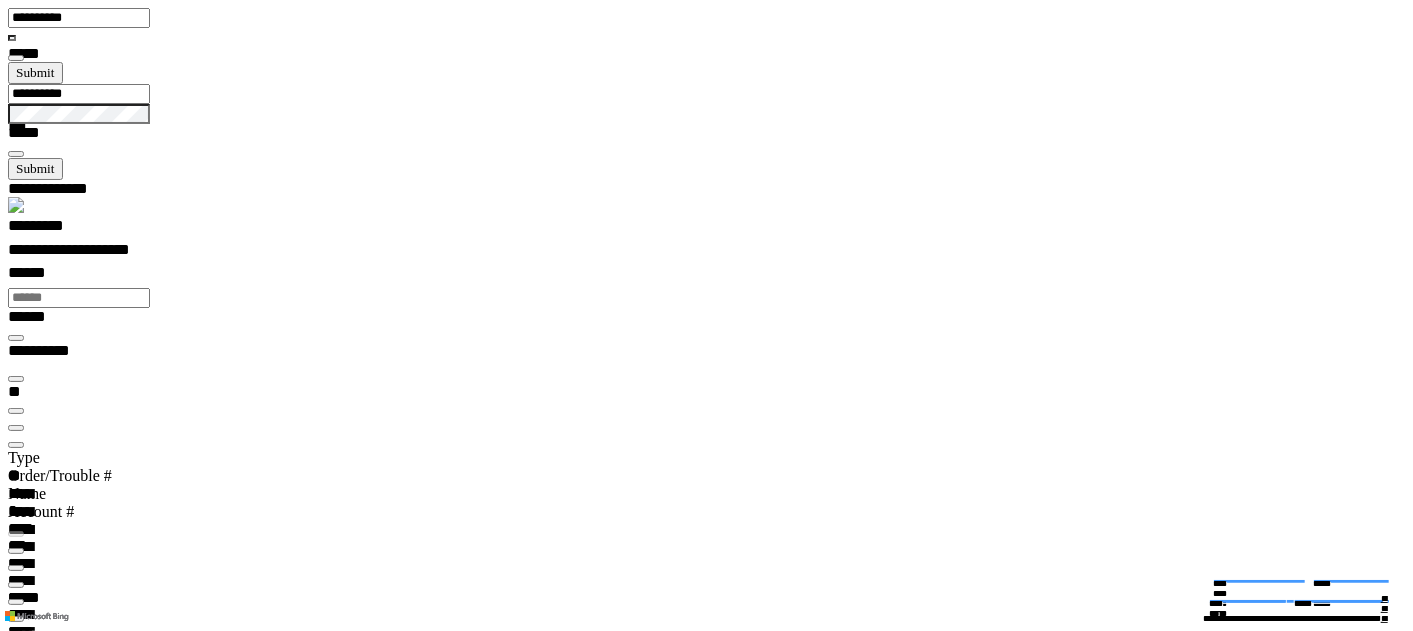 click at bounding box center [16, 10600] 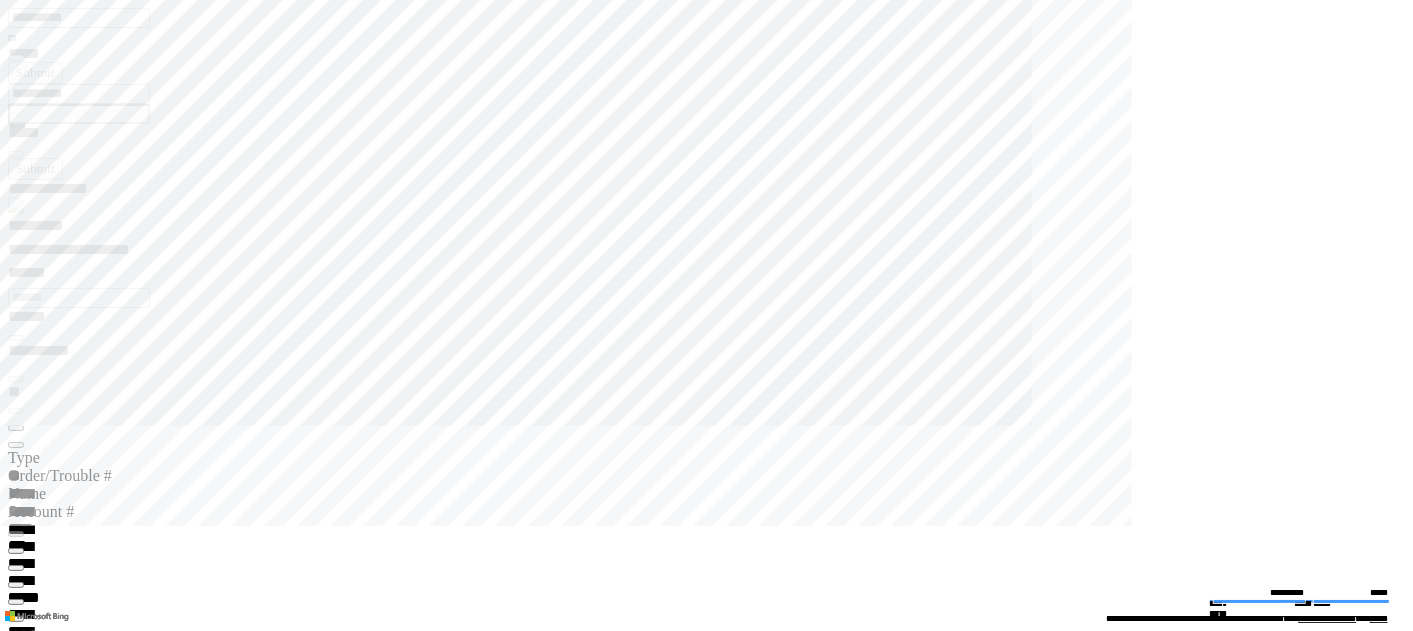 click at bounding box center [16, 10524] 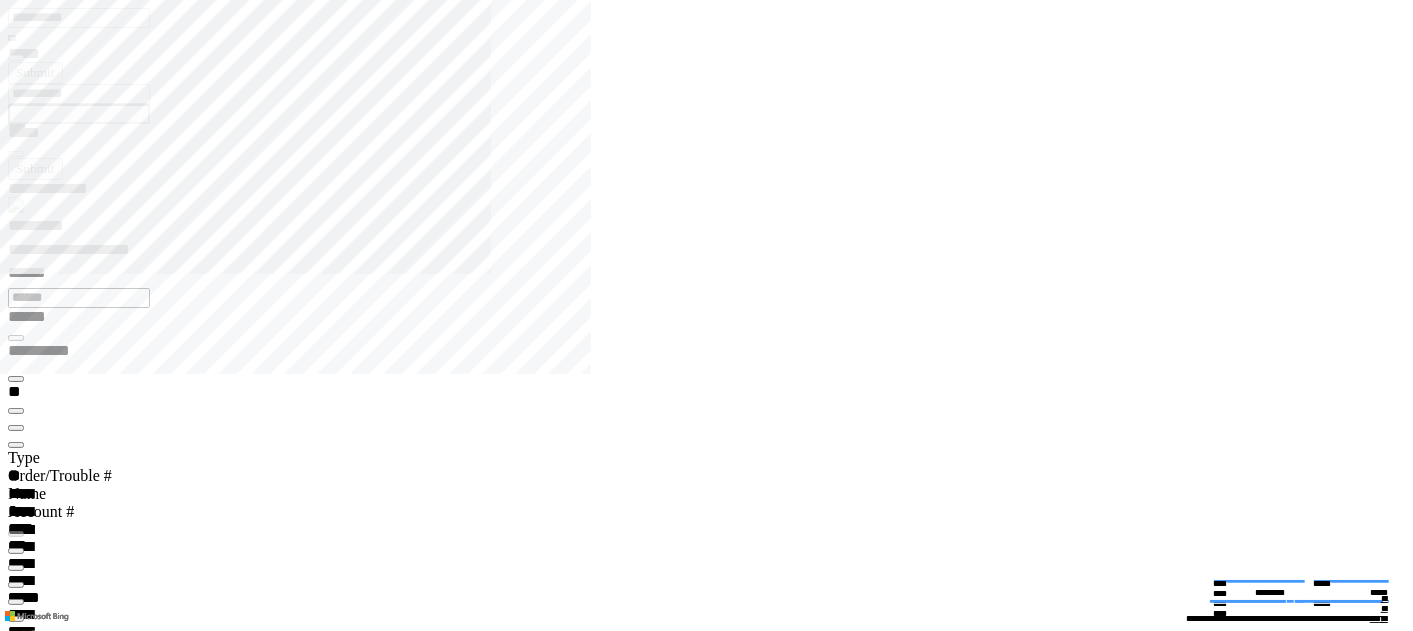 click at bounding box center [16, 10562] 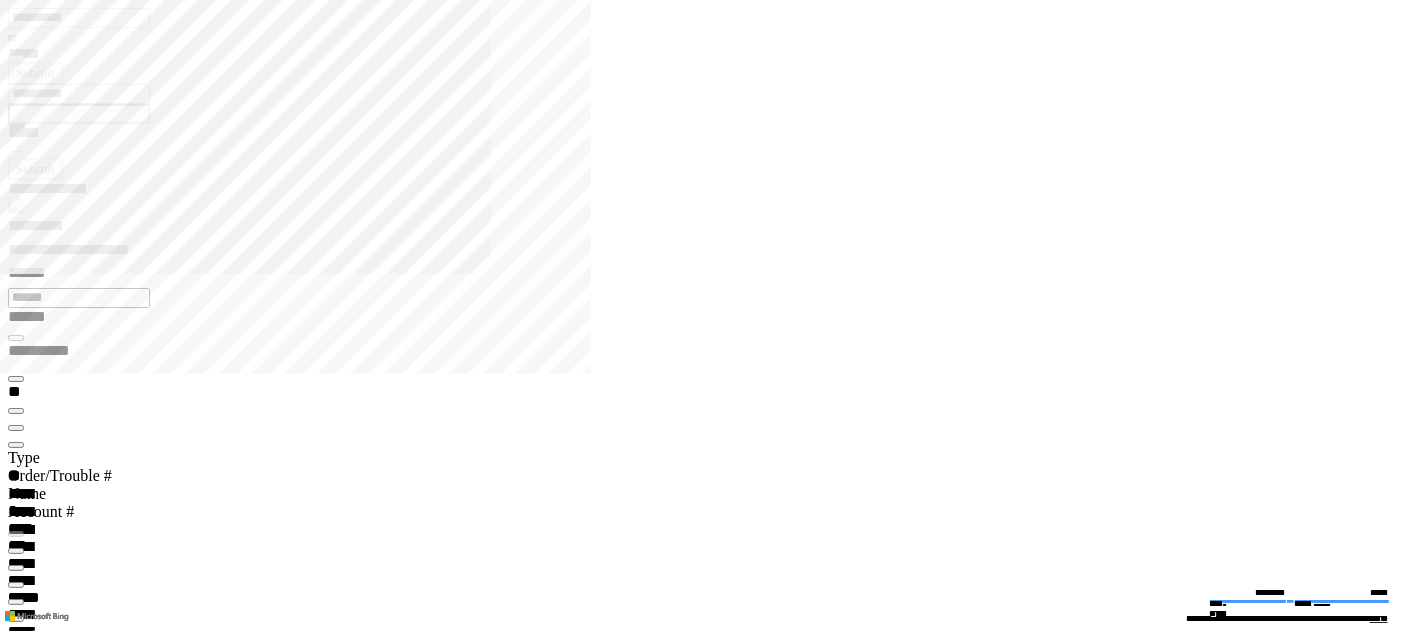 click 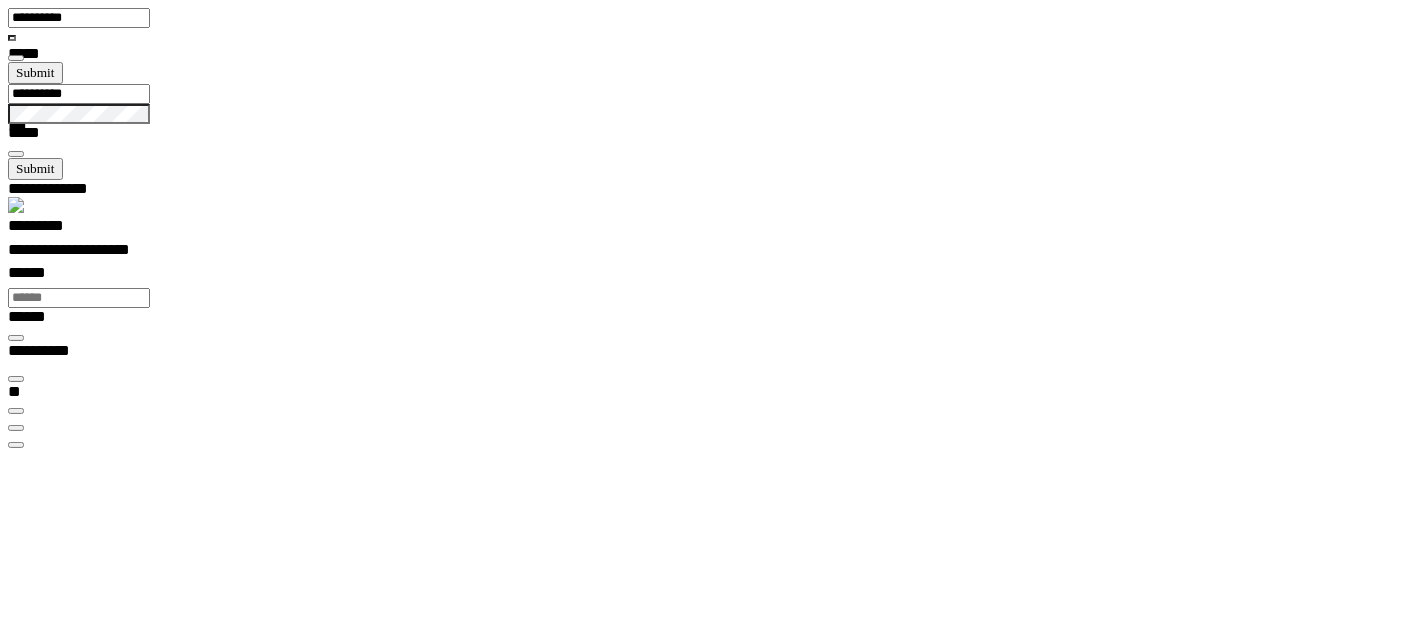 scroll, scrollTop: 99969, scrollLeft: 99788, axis: both 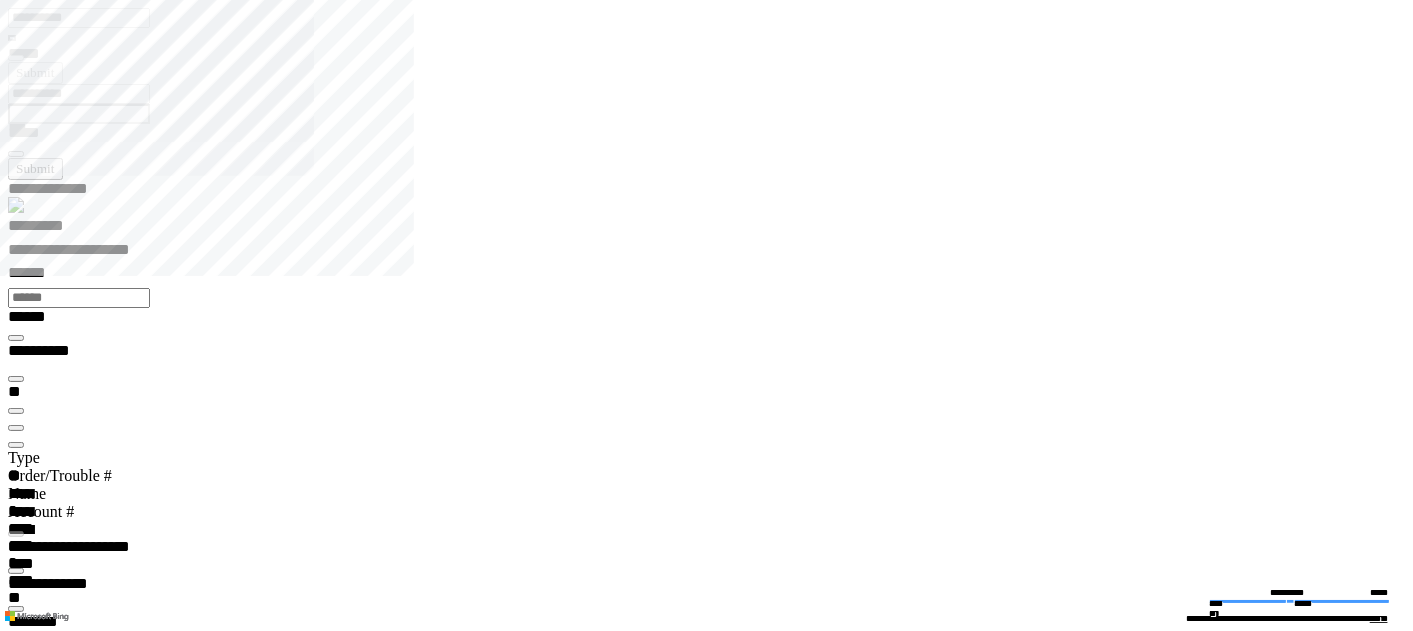 type on "*********" 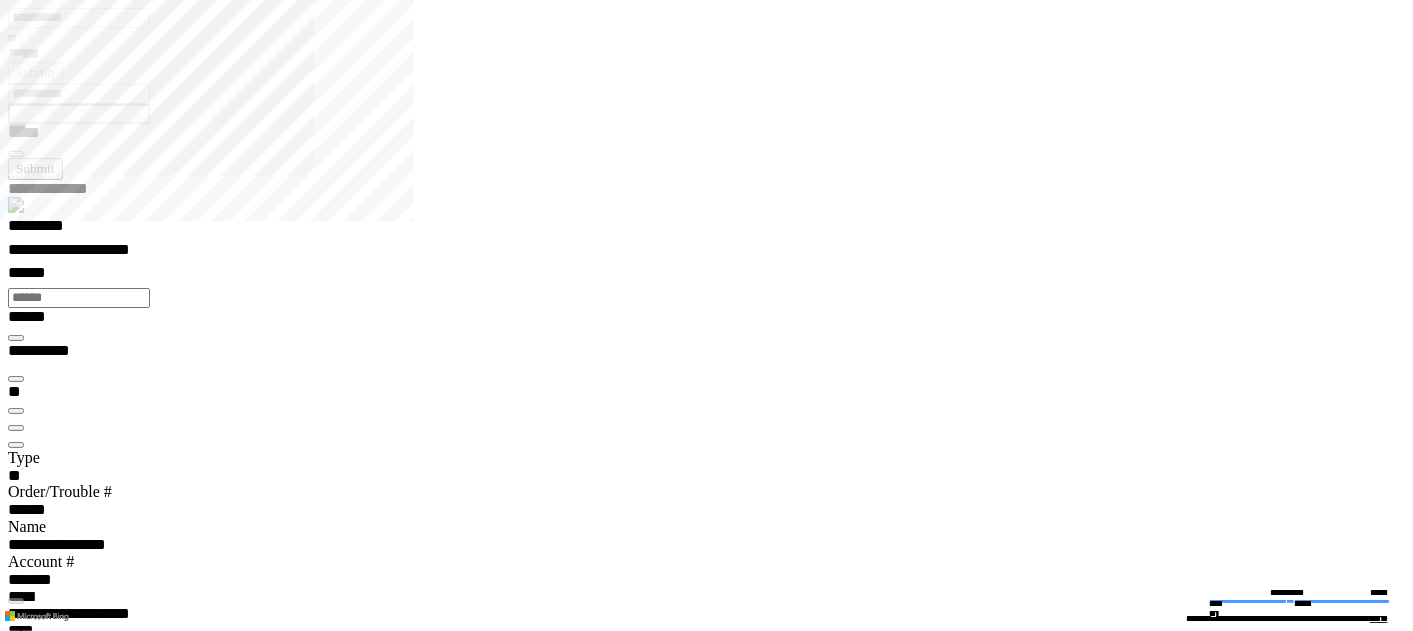 click at bounding box center (16, 4134) 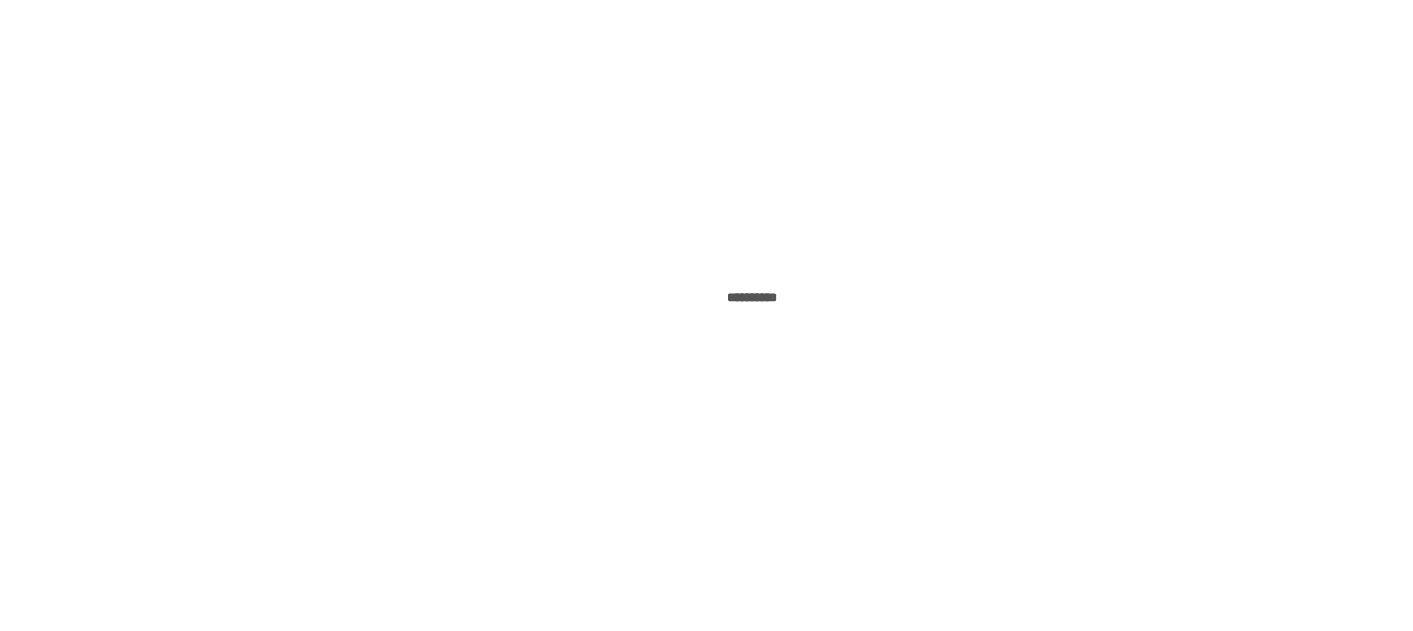 scroll, scrollTop: 0, scrollLeft: 0, axis: both 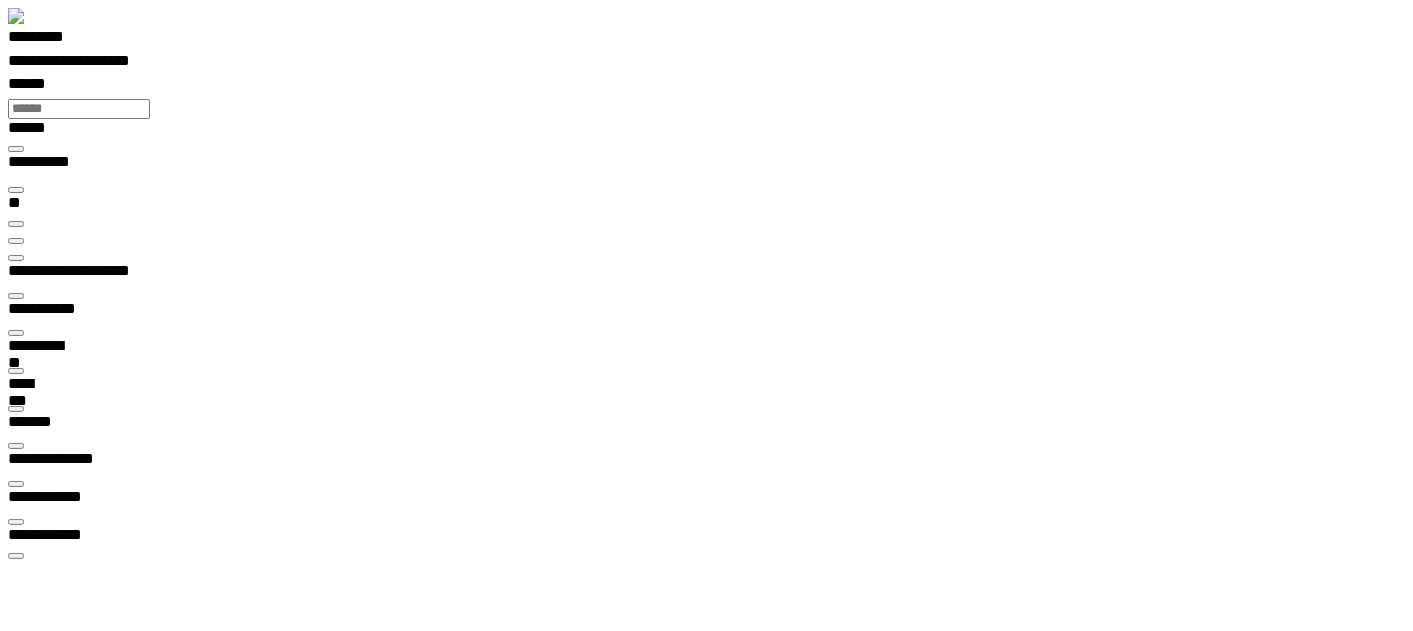 type on "***" 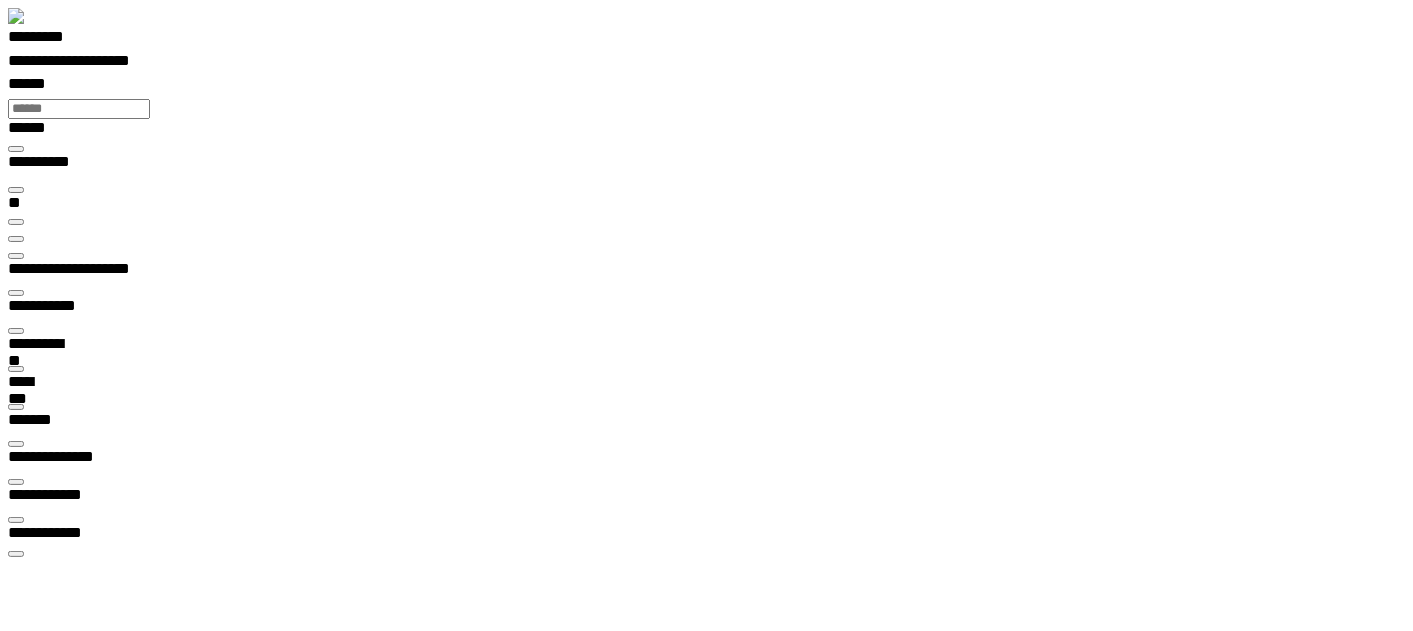 type on "**********" 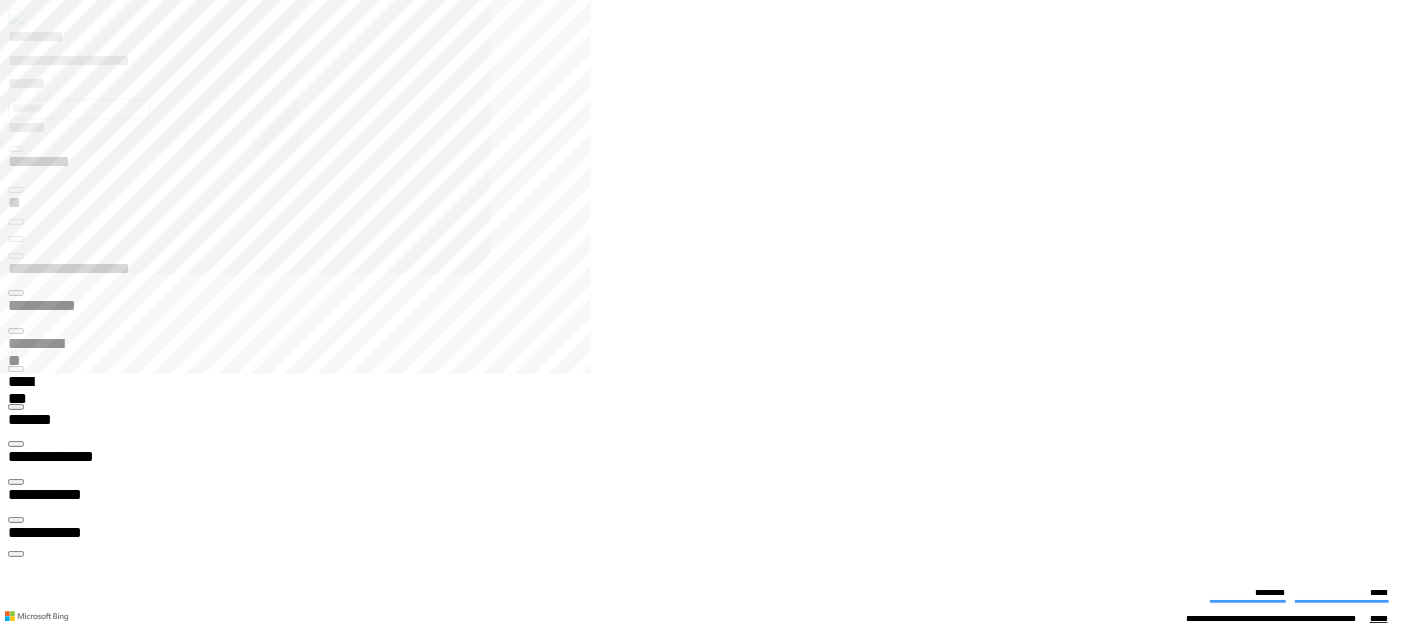 click at bounding box center [714, 1821] 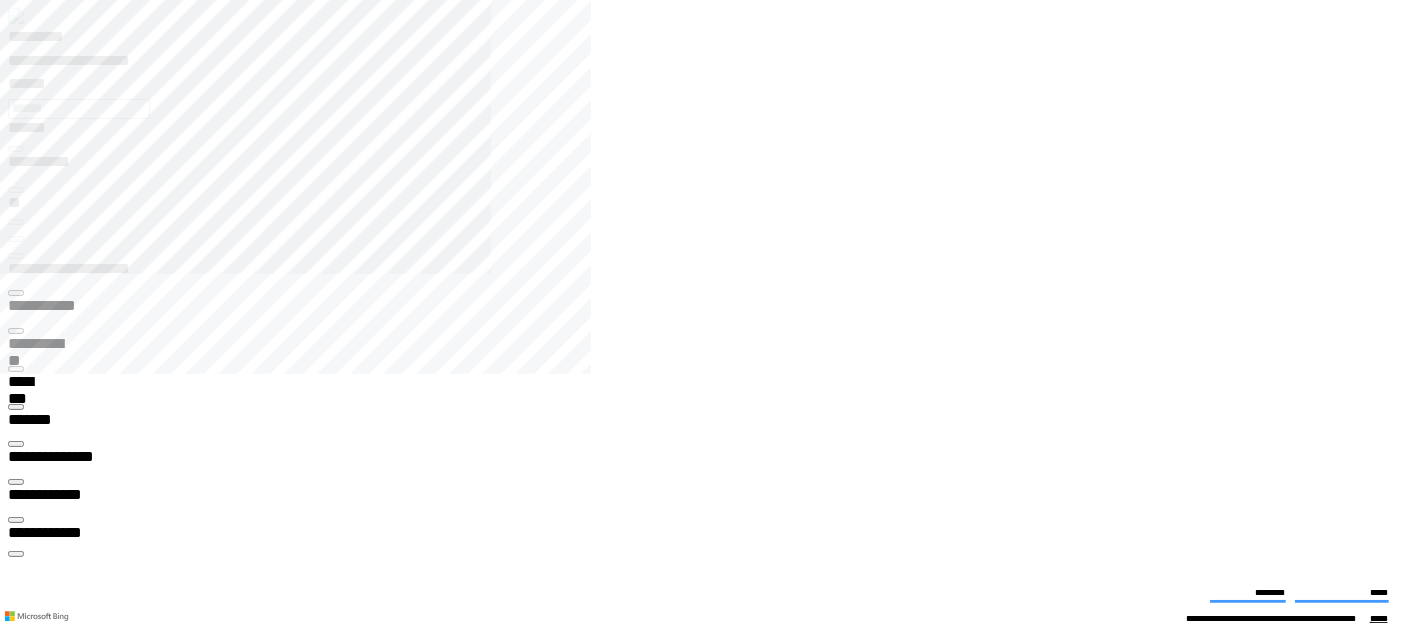 click 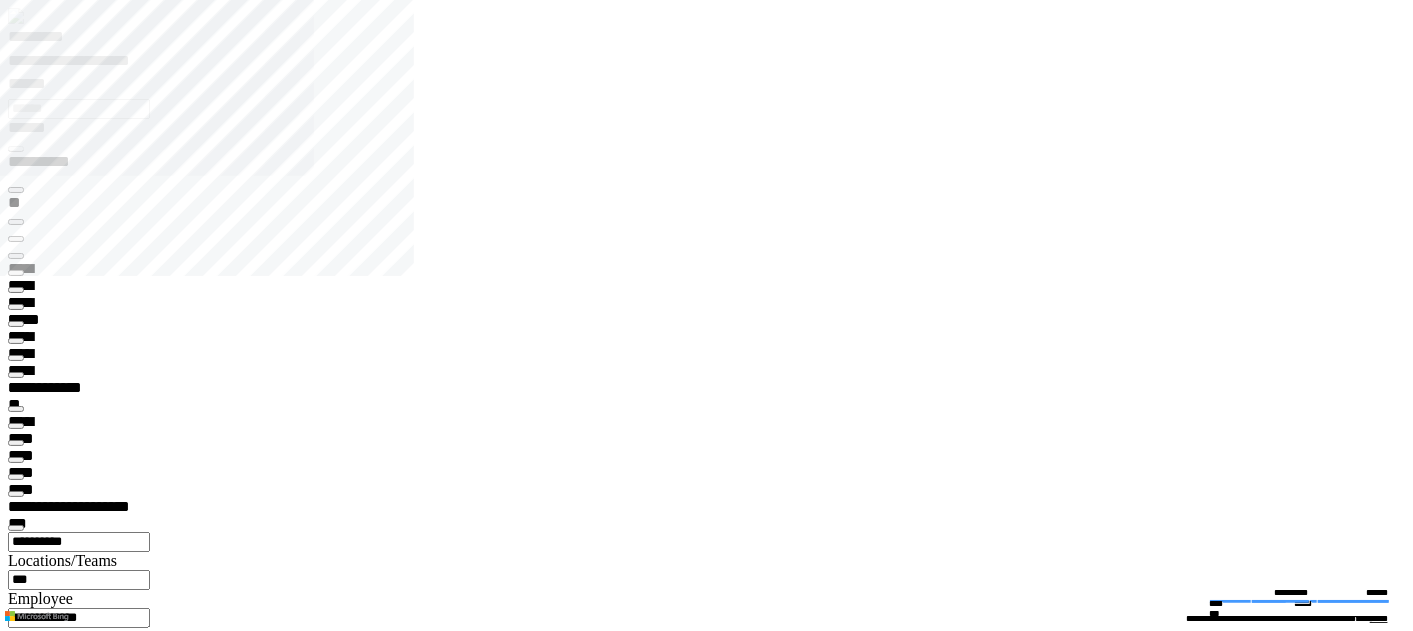 type on "**********" 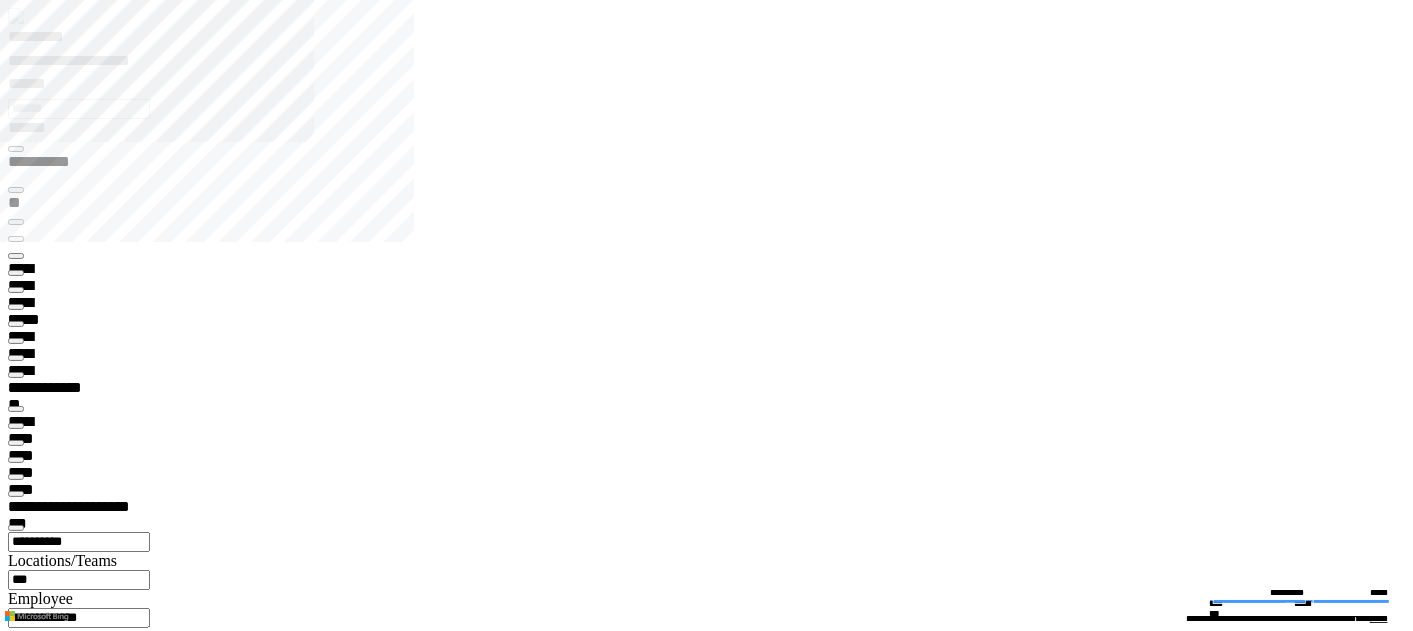 drag, startPoint x: 119, startPoint y: 188, endPoint x: 174, endPoint y: 191, distance: 55.081757 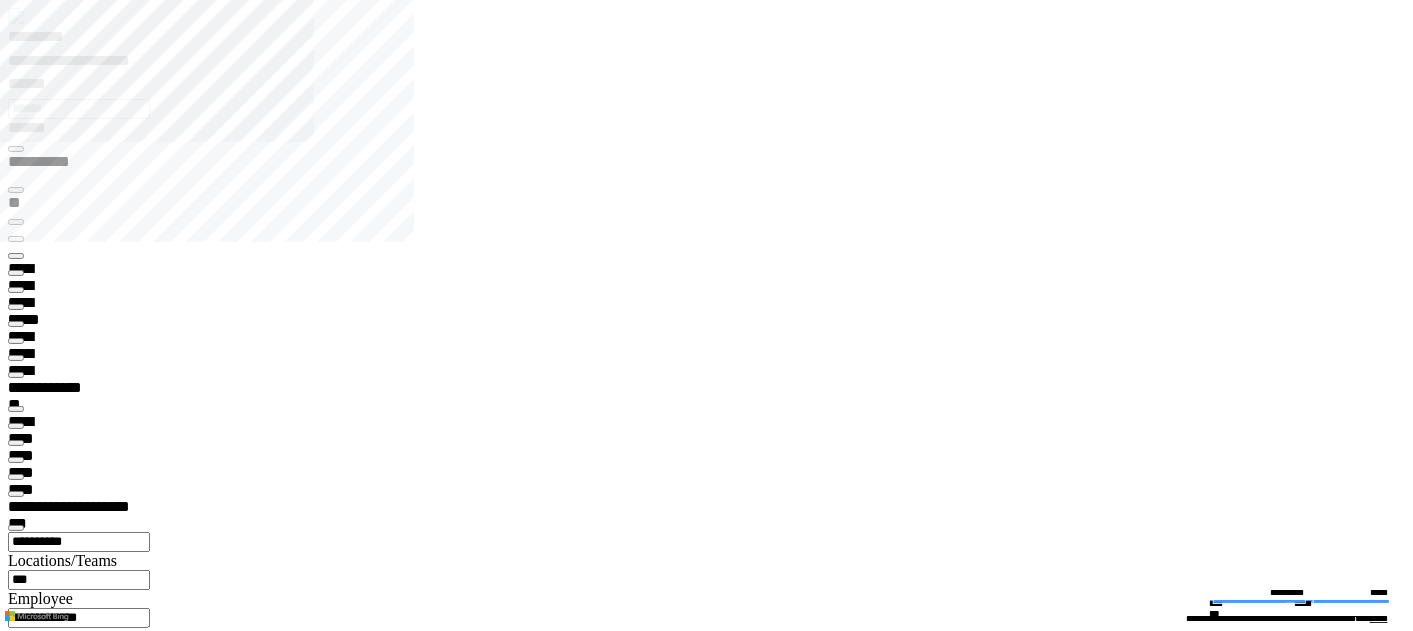 click on "**********" at bounding box center [55, 6948] 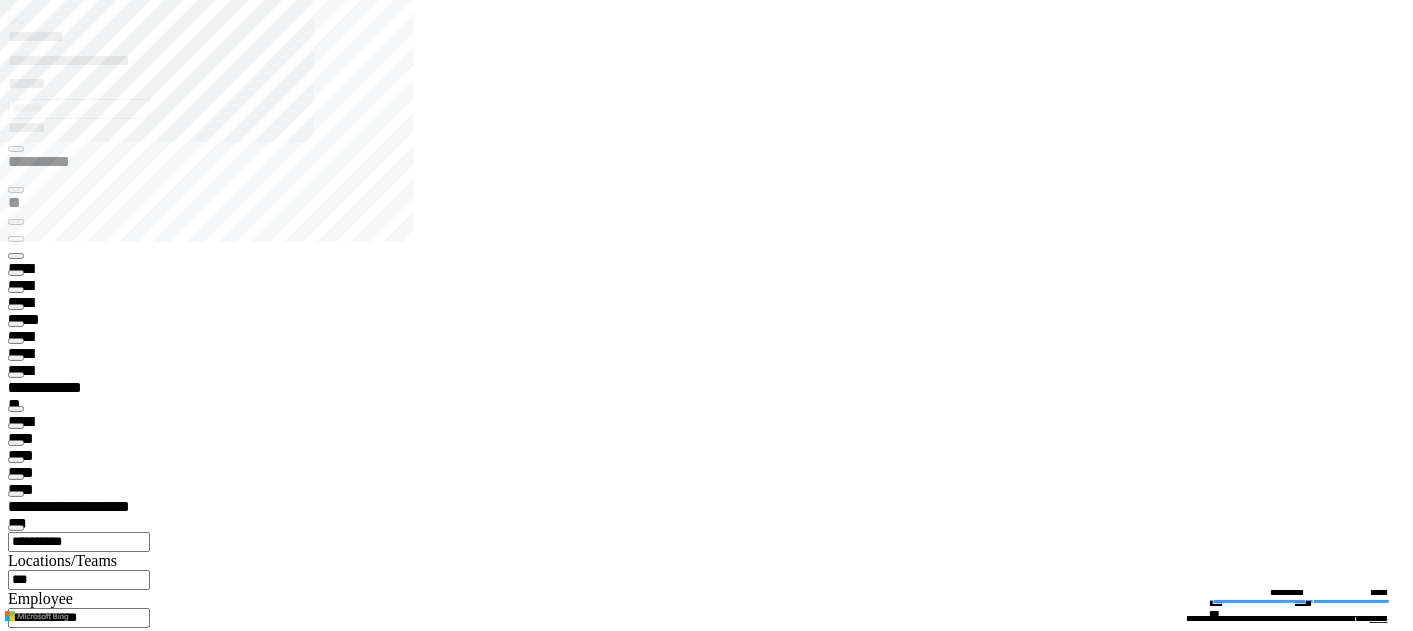 copy on "******" 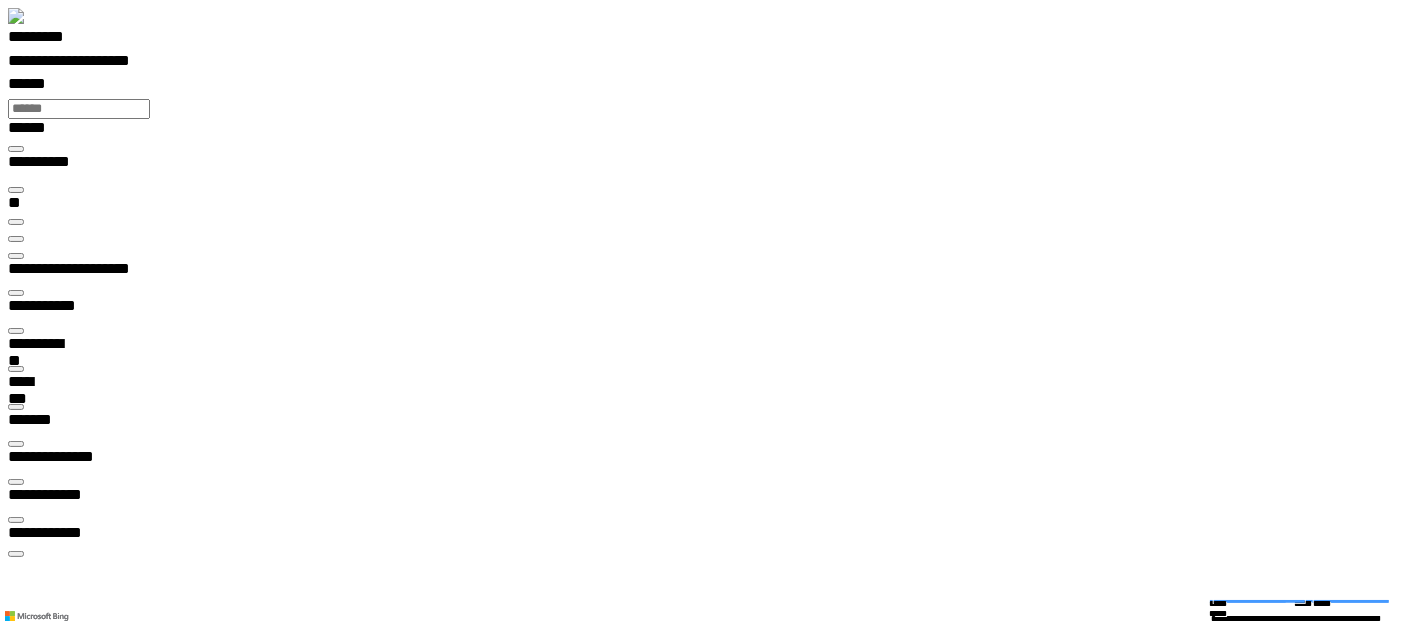 click at bounding box center (16, 256) 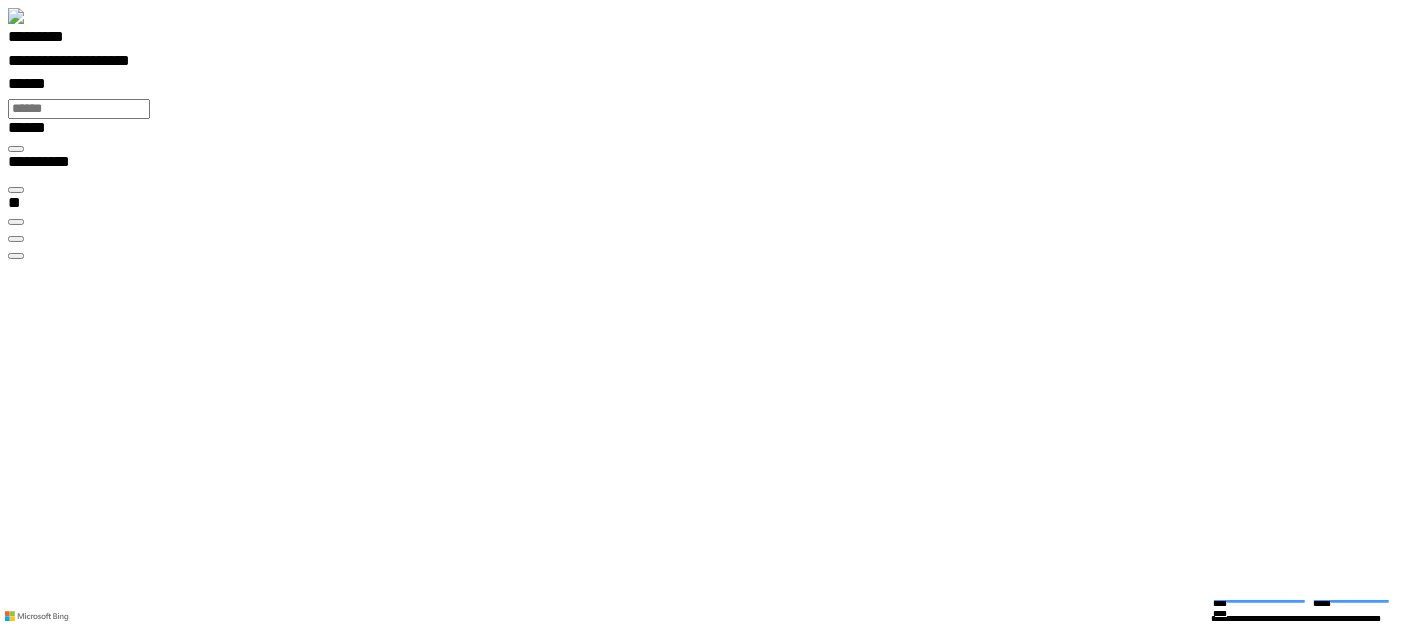 scroll, scrollTop: 99755, scrollLeft: 99508, axis: both 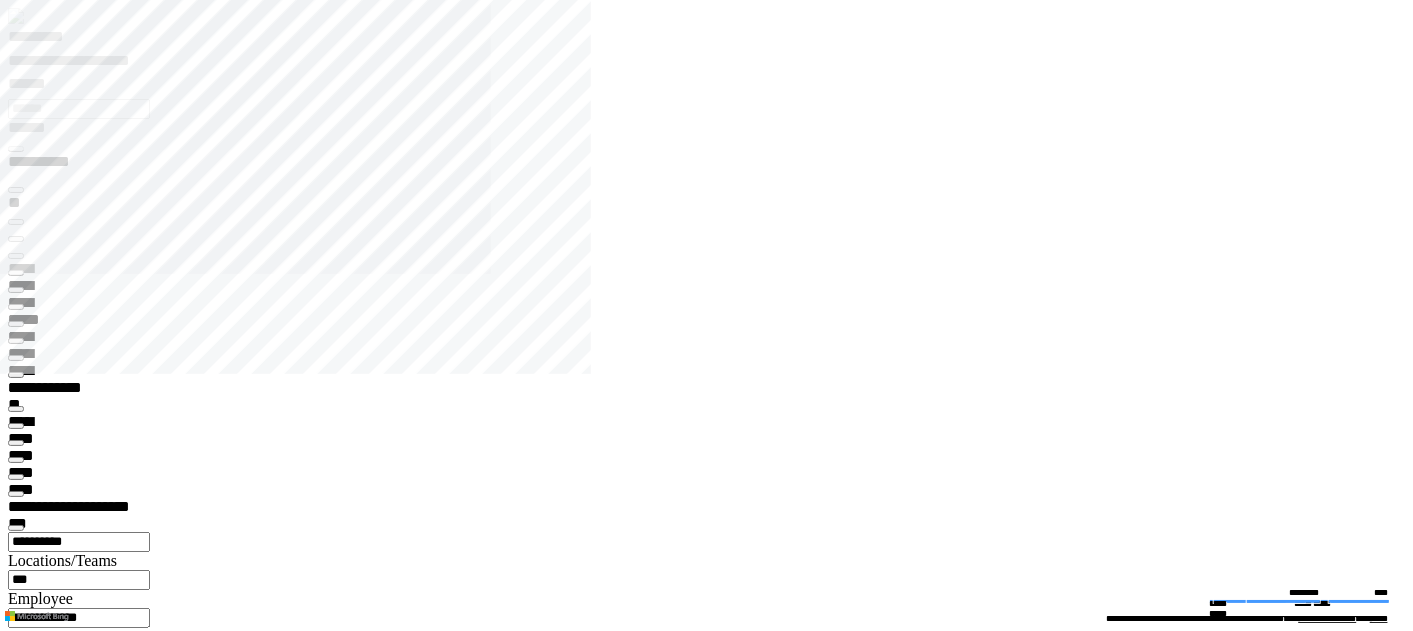 click at bounding box center (16, 21945) 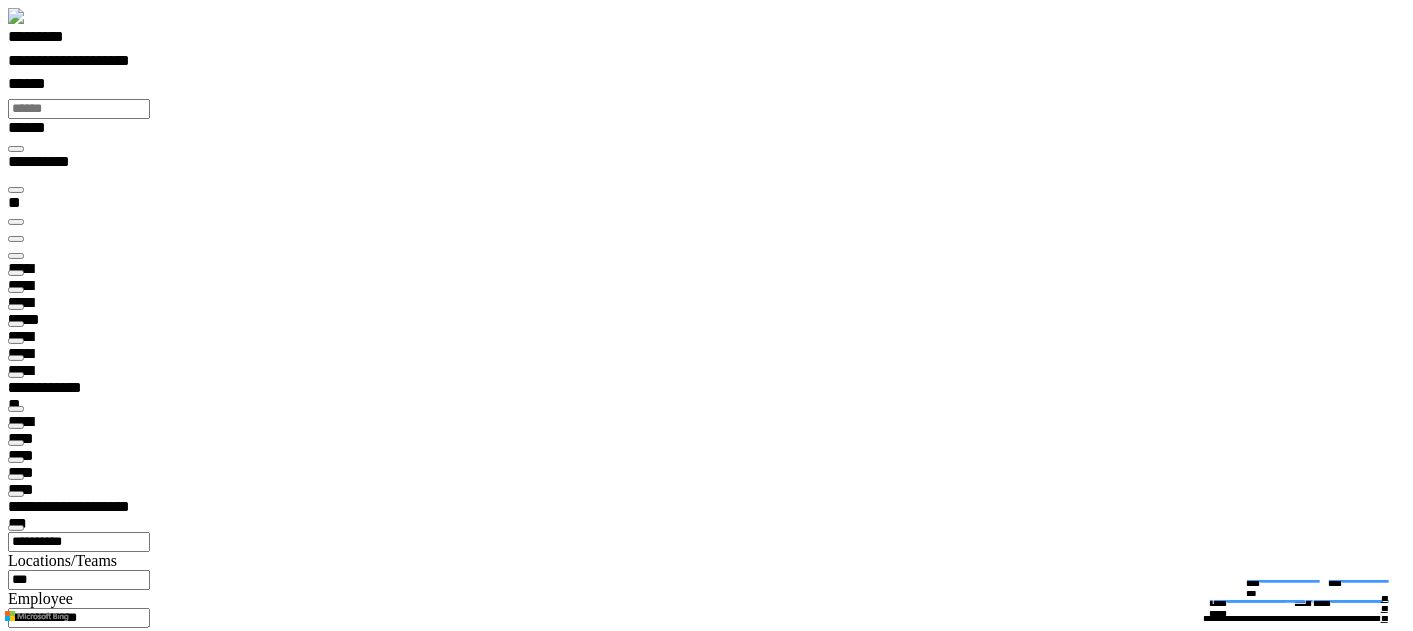 scroll, scrollTop: 100000, scrollLeft: 100000, axis: both 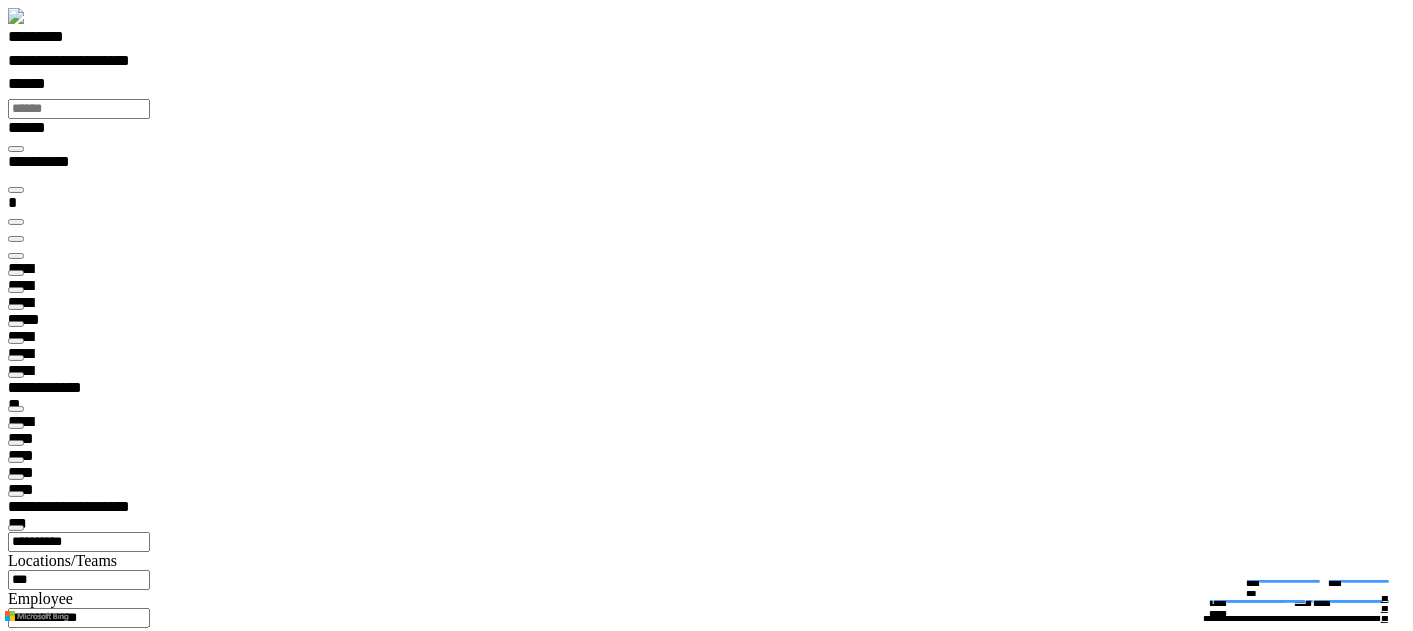 click at bounding box center (16, 28650) 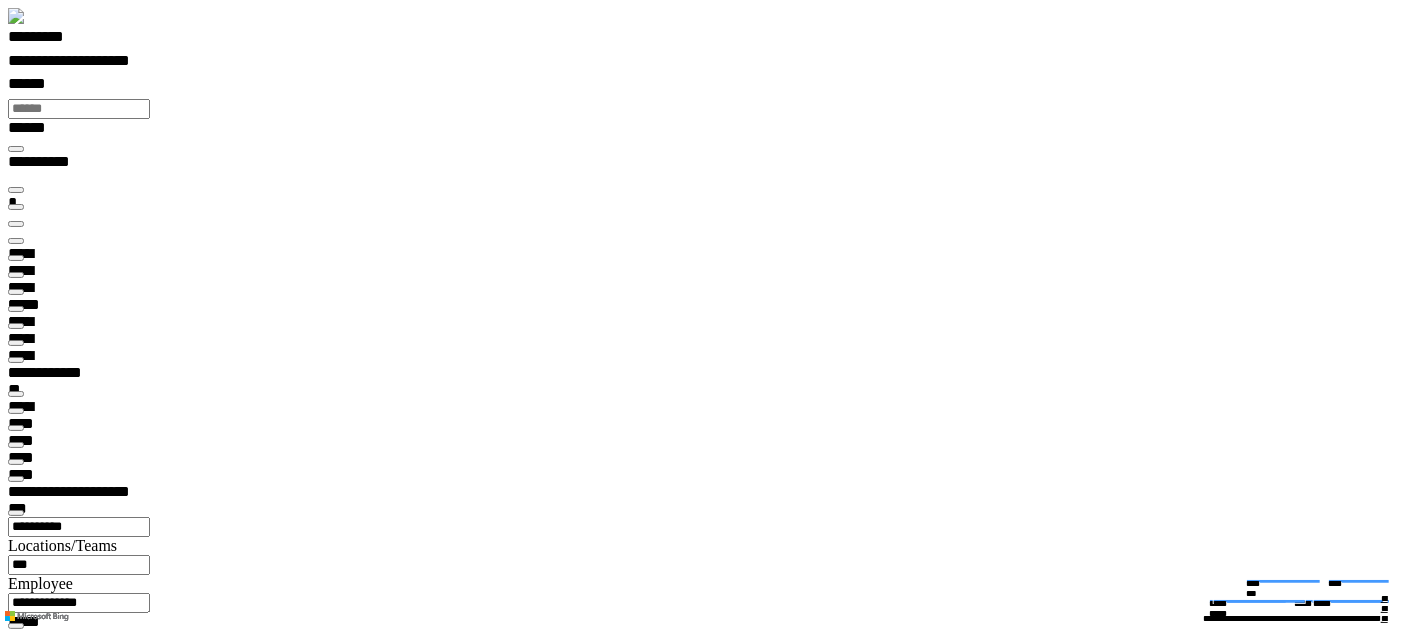 click at bounding box center (714, 28290) 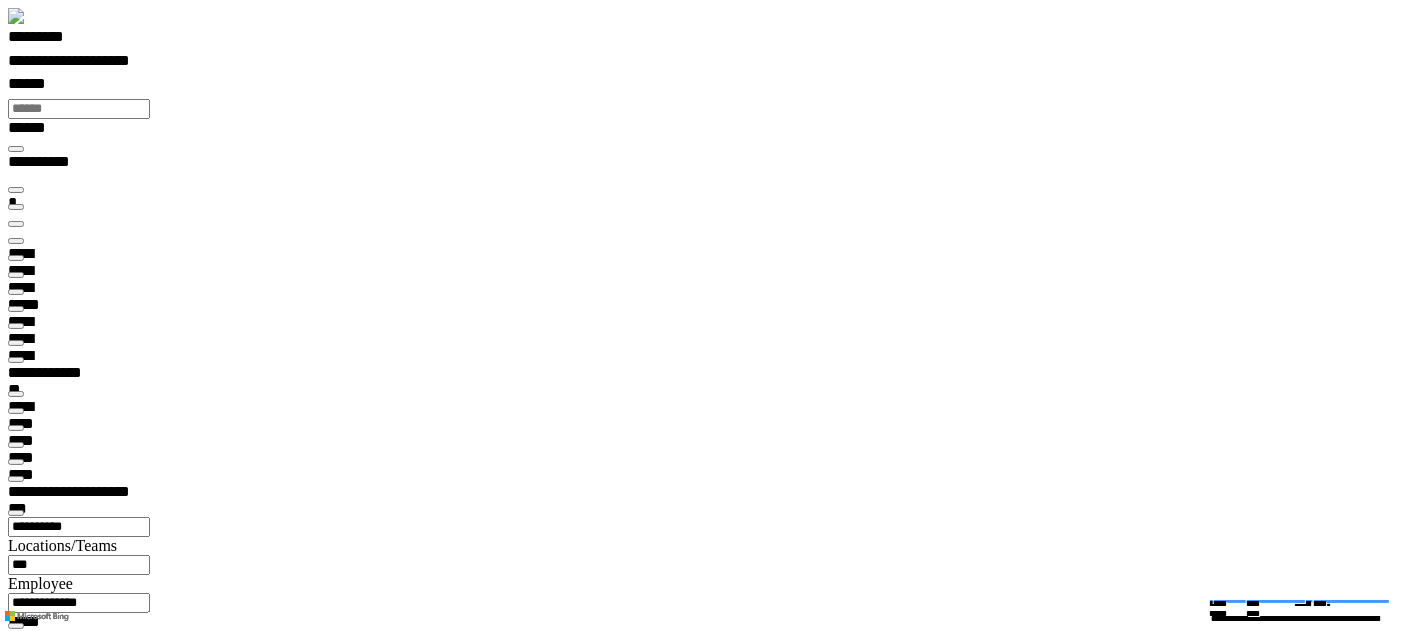 click on "**********" at bounding box center (70, 25890) 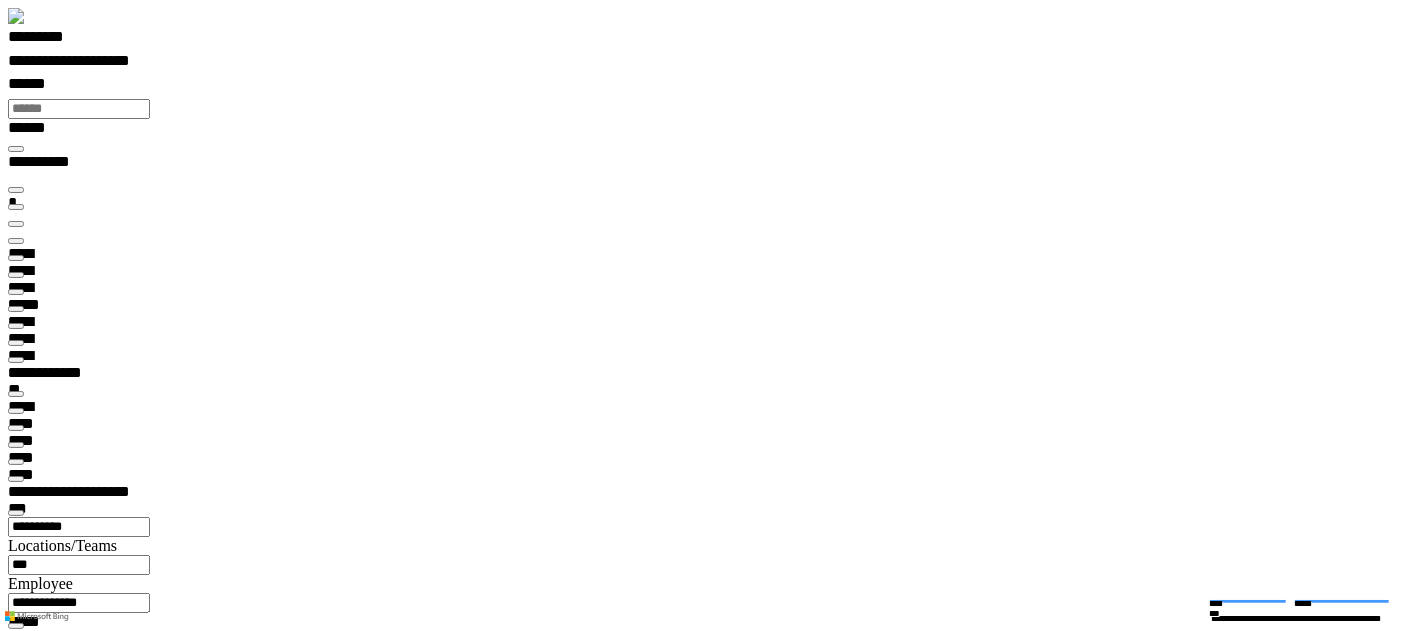 scroll, scrollTop: 99969, scrollLeft: 99788, axis: both 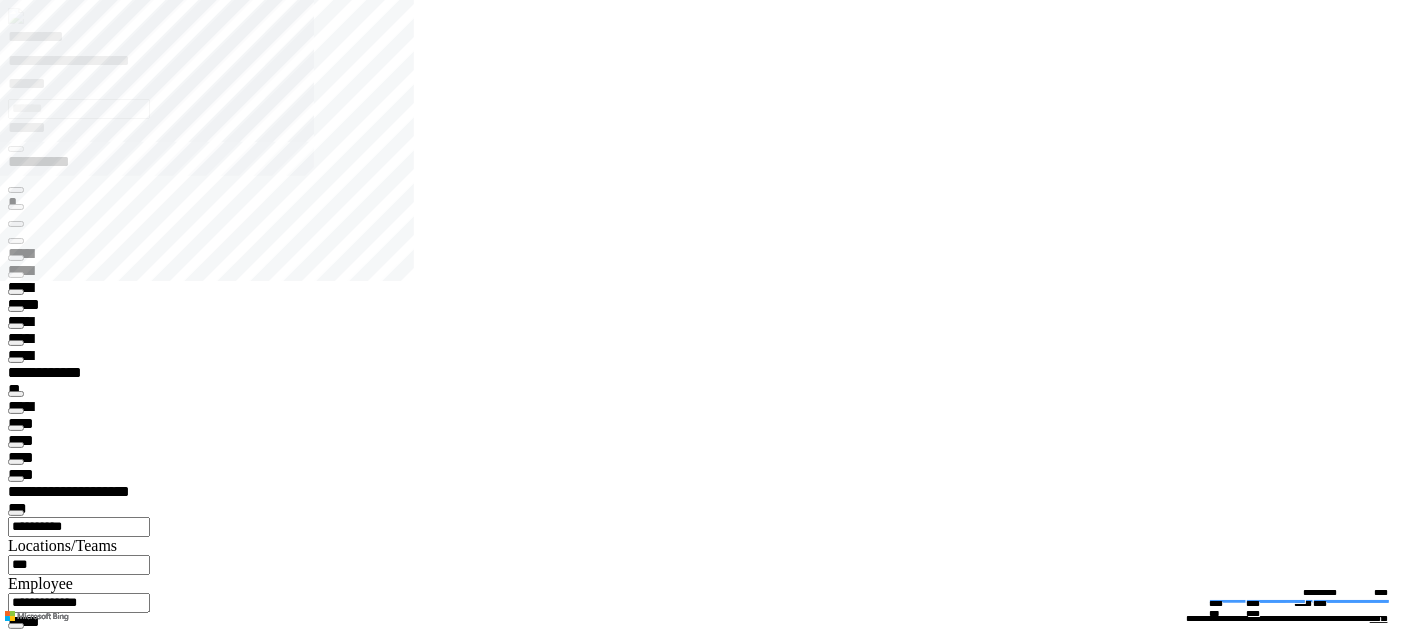 type on "*********" 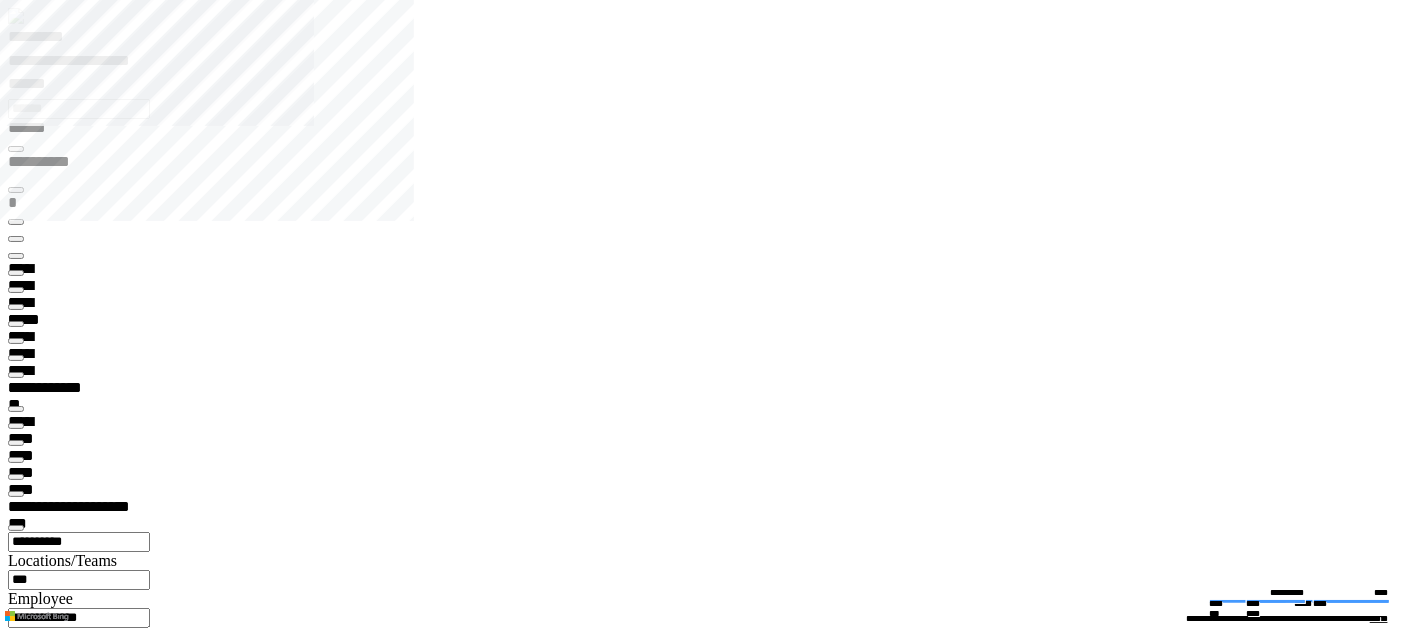 scroll, scrollTop: 99969, scrollLeft: 99796, axis: both 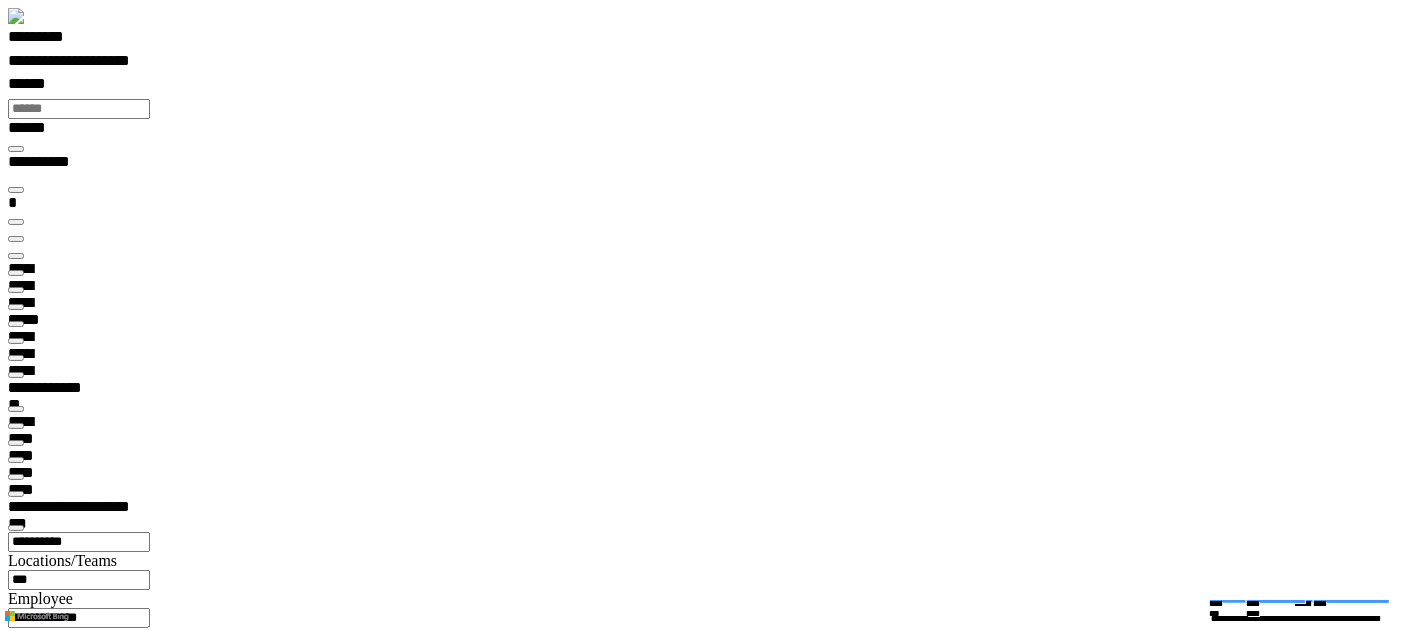 click on "**********" at bounding box center (74, 20649) 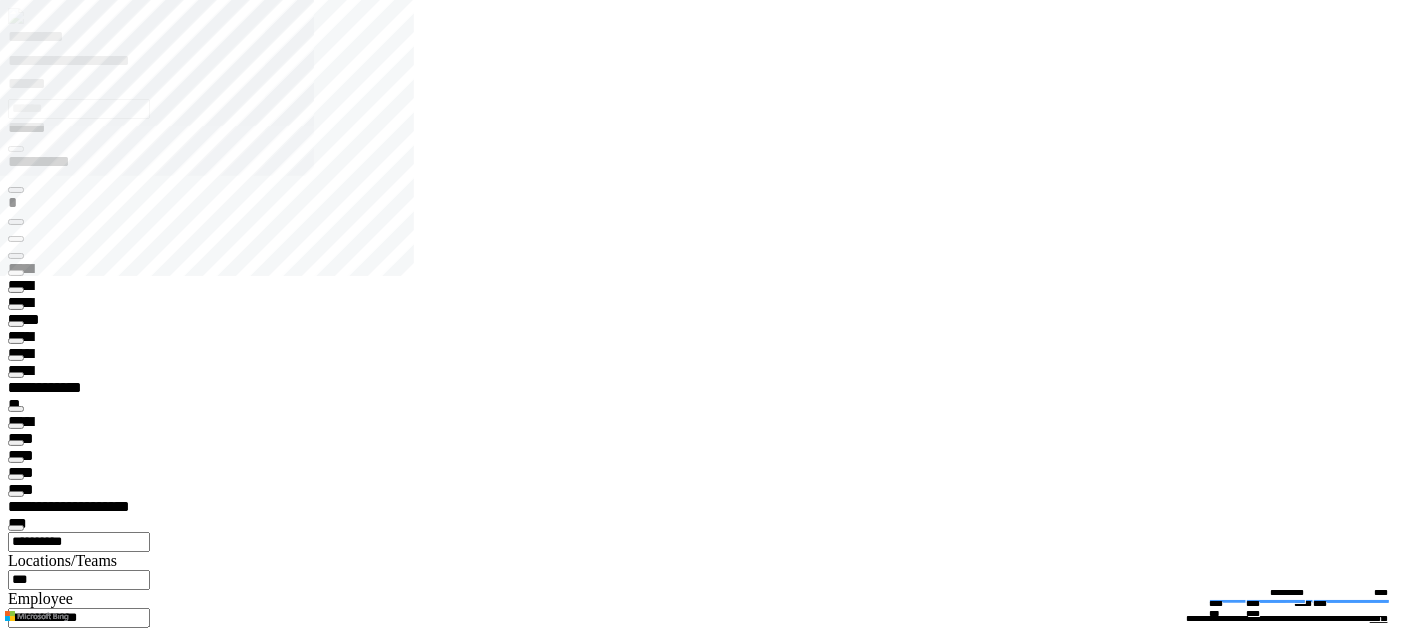 type on "*********" 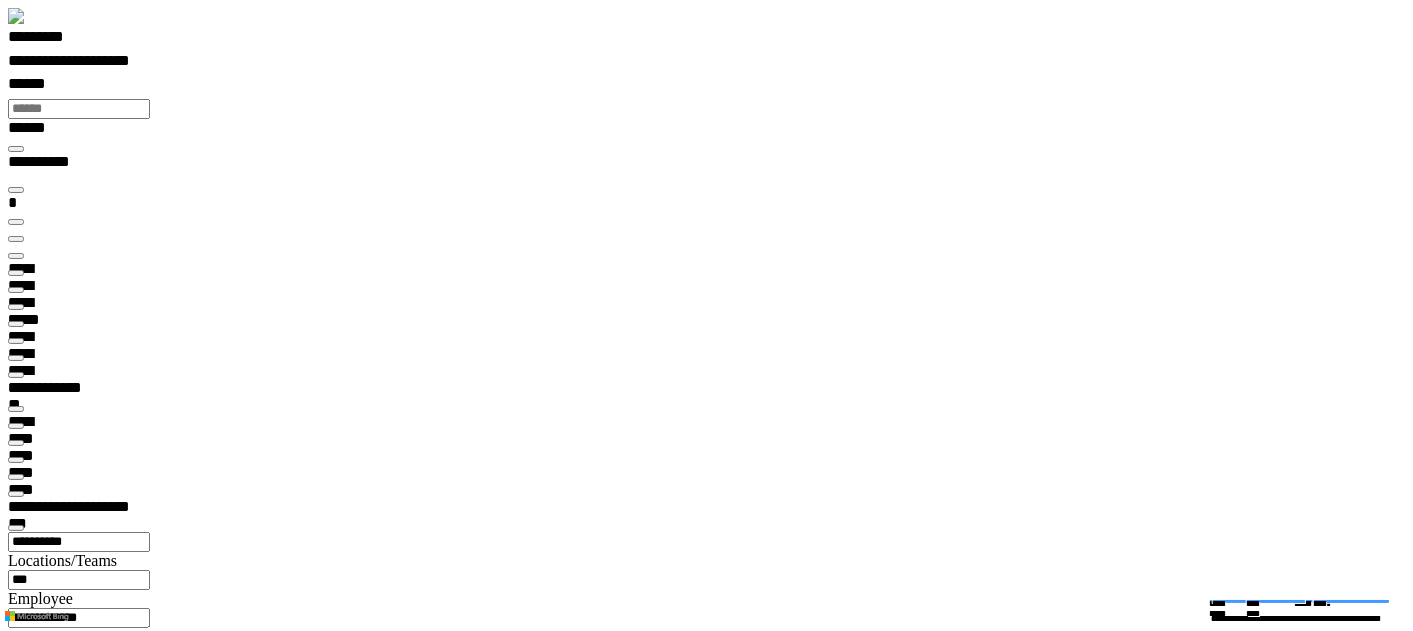 click on "**********" at bounding box center (70, 21029) 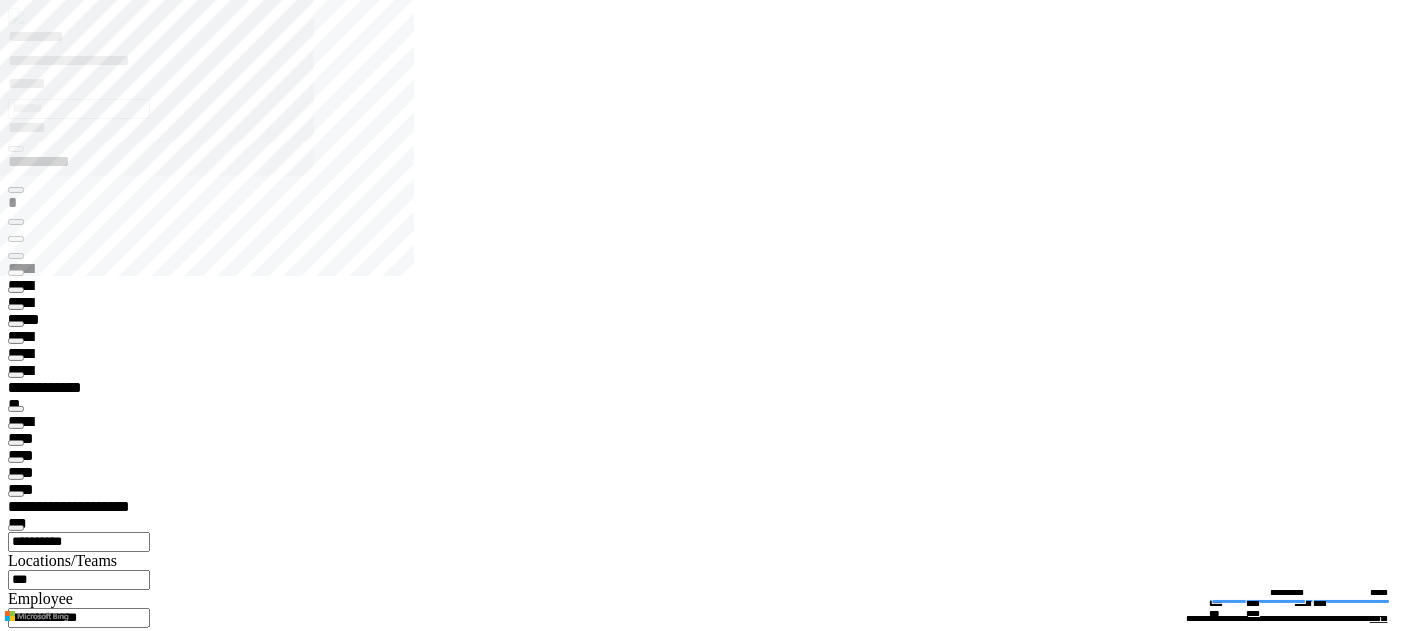 type on "*********" 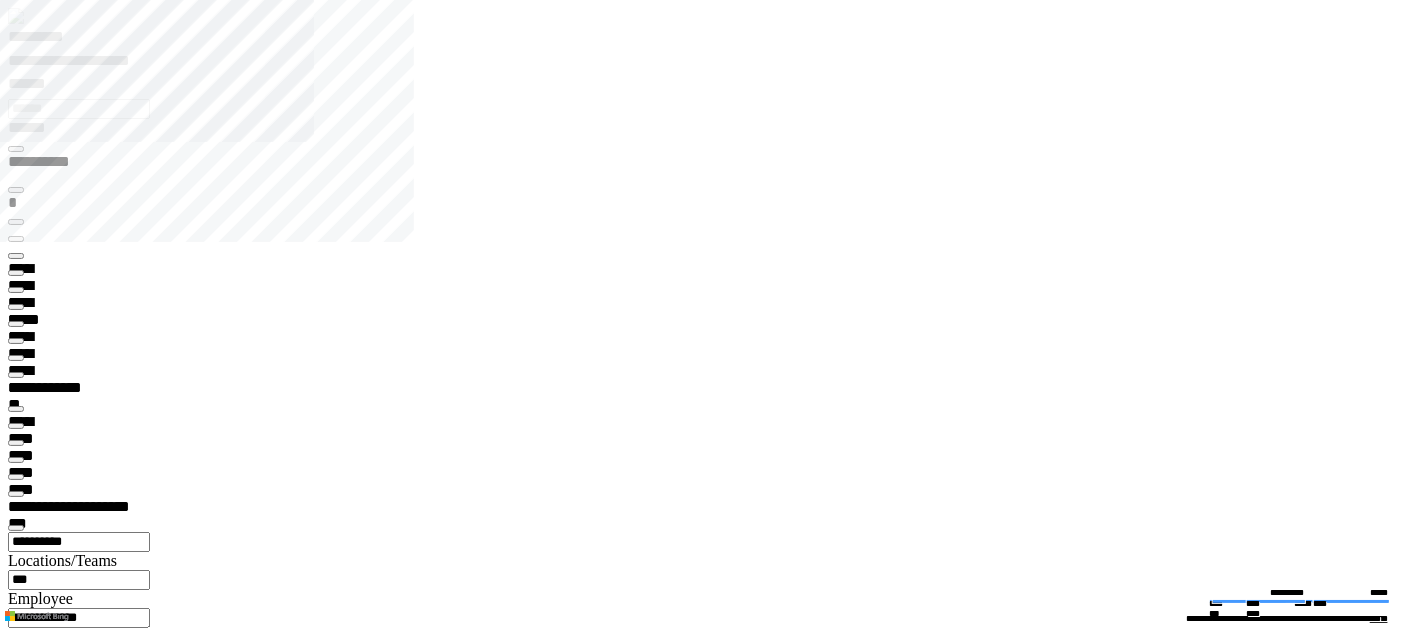 click at bounding box center (16, 7395) 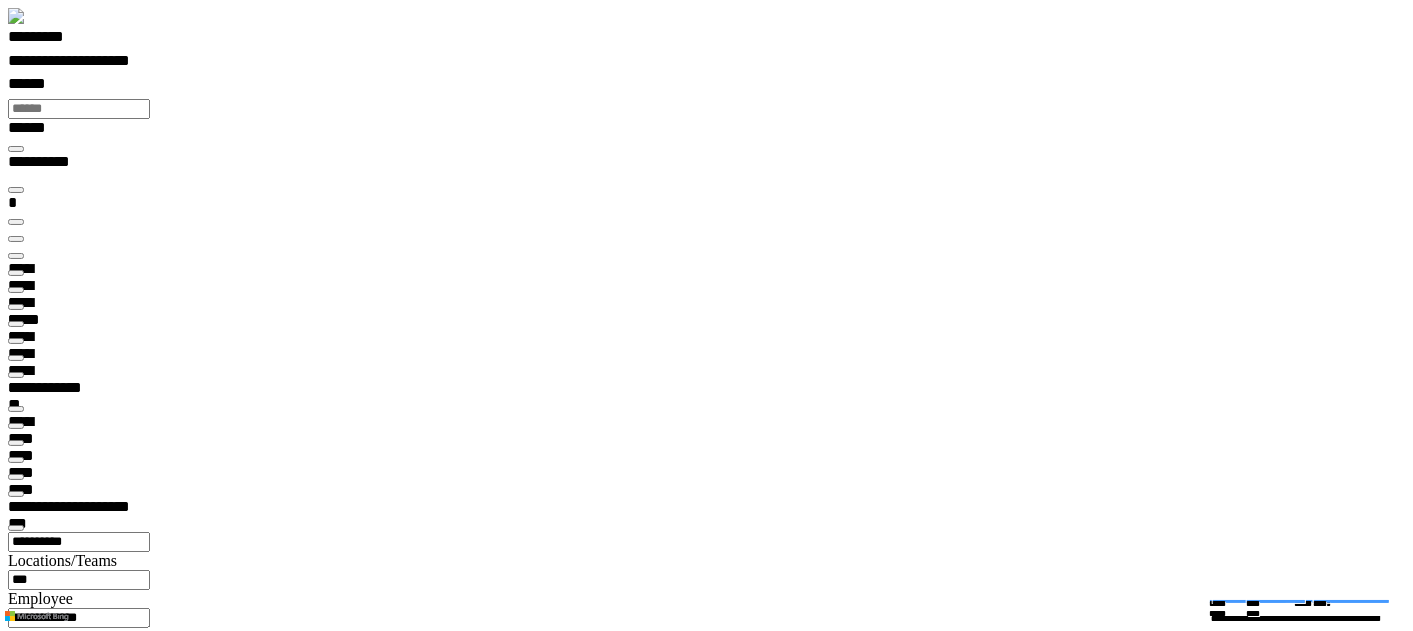 scroll, scrollTop: 99971, scrollLeft: 99870, axis: both 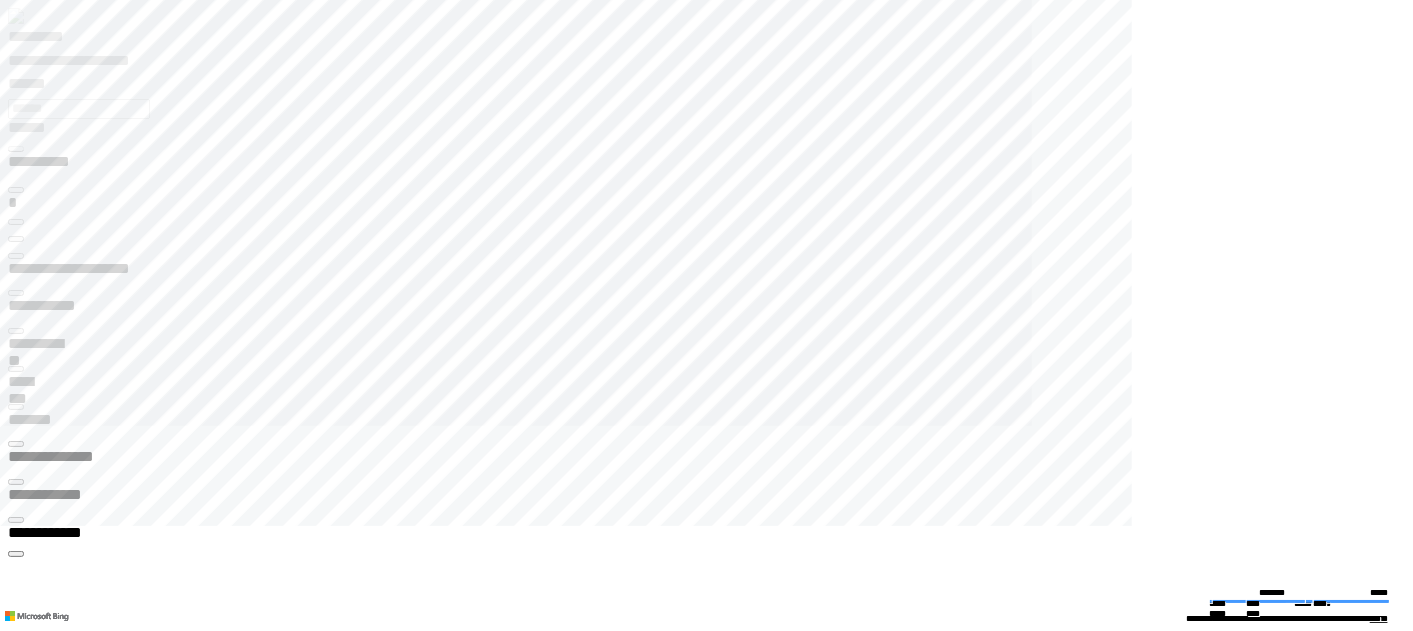 click at bounding box center (16, 256) 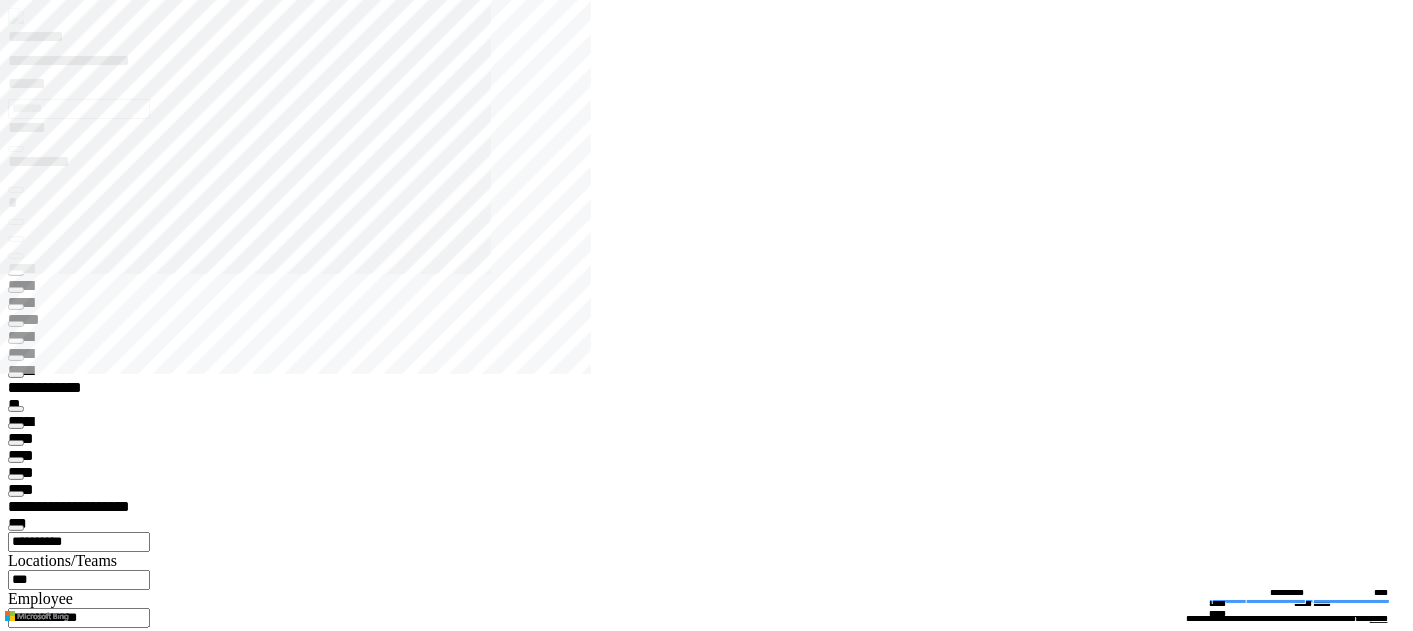 click at bounding box center (16, 16527) 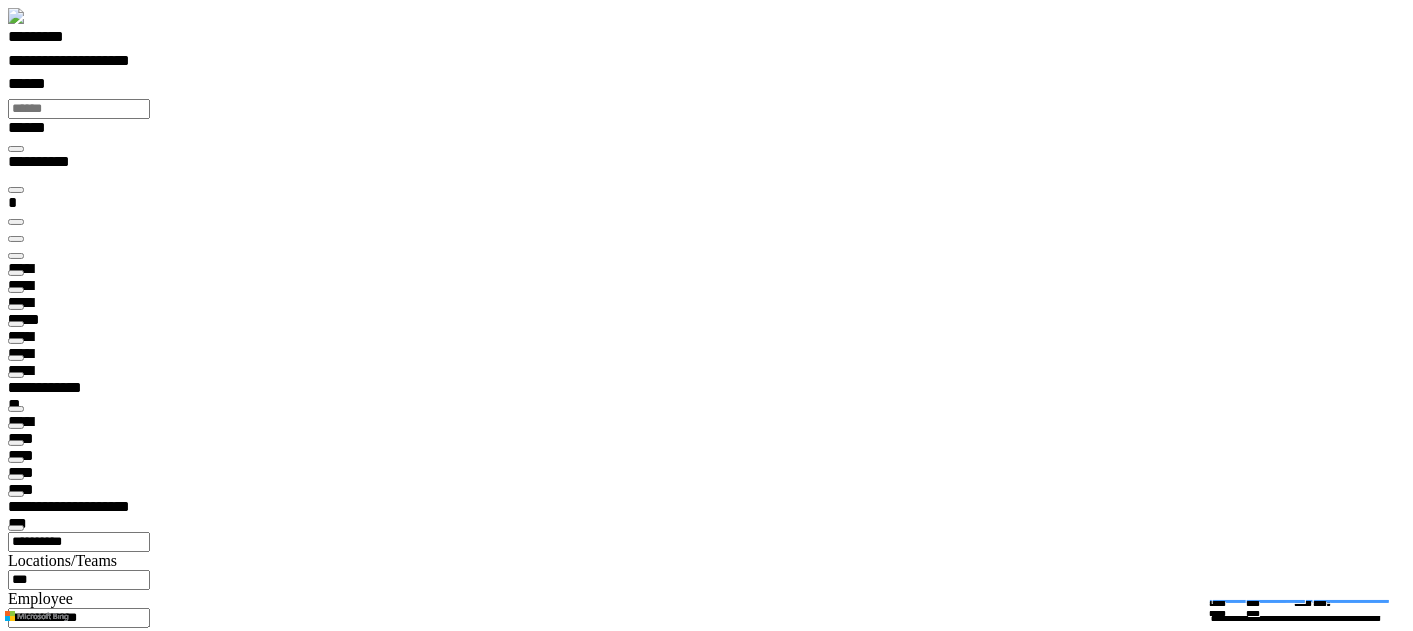 scroll, scrollTop: 99959, scrollLeft: 98983, axis: both 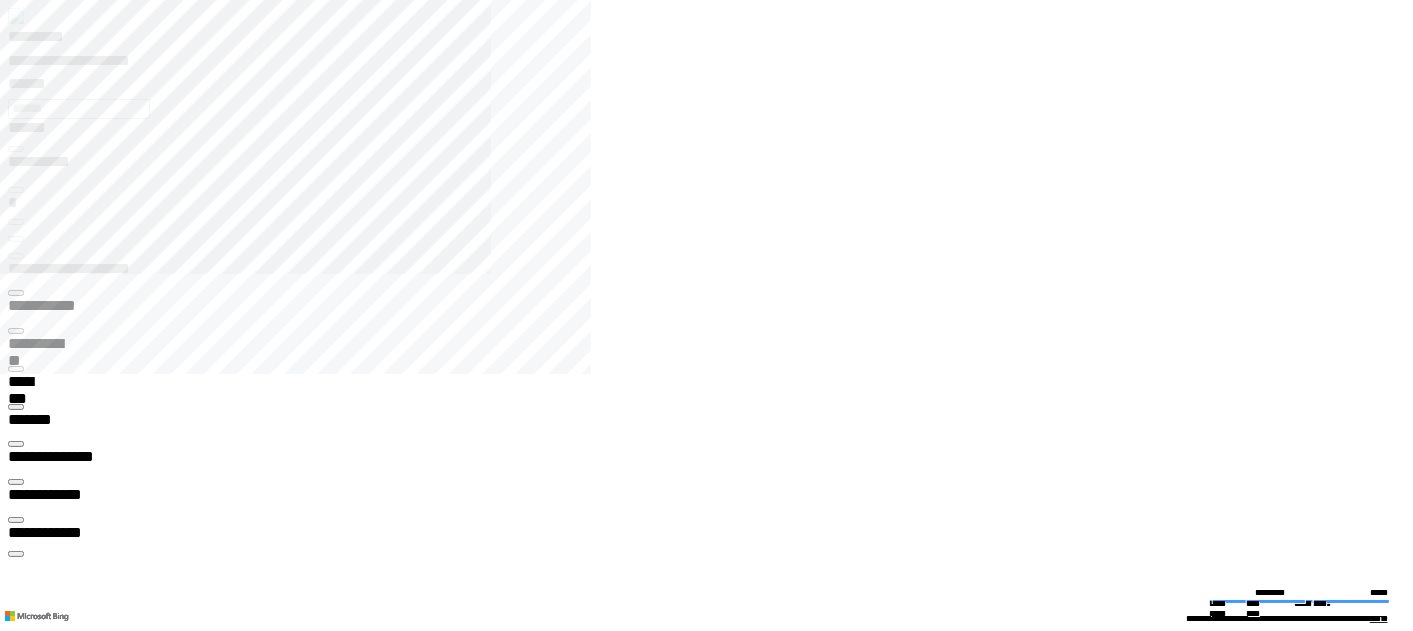 click at bounding box center [714, 1821] 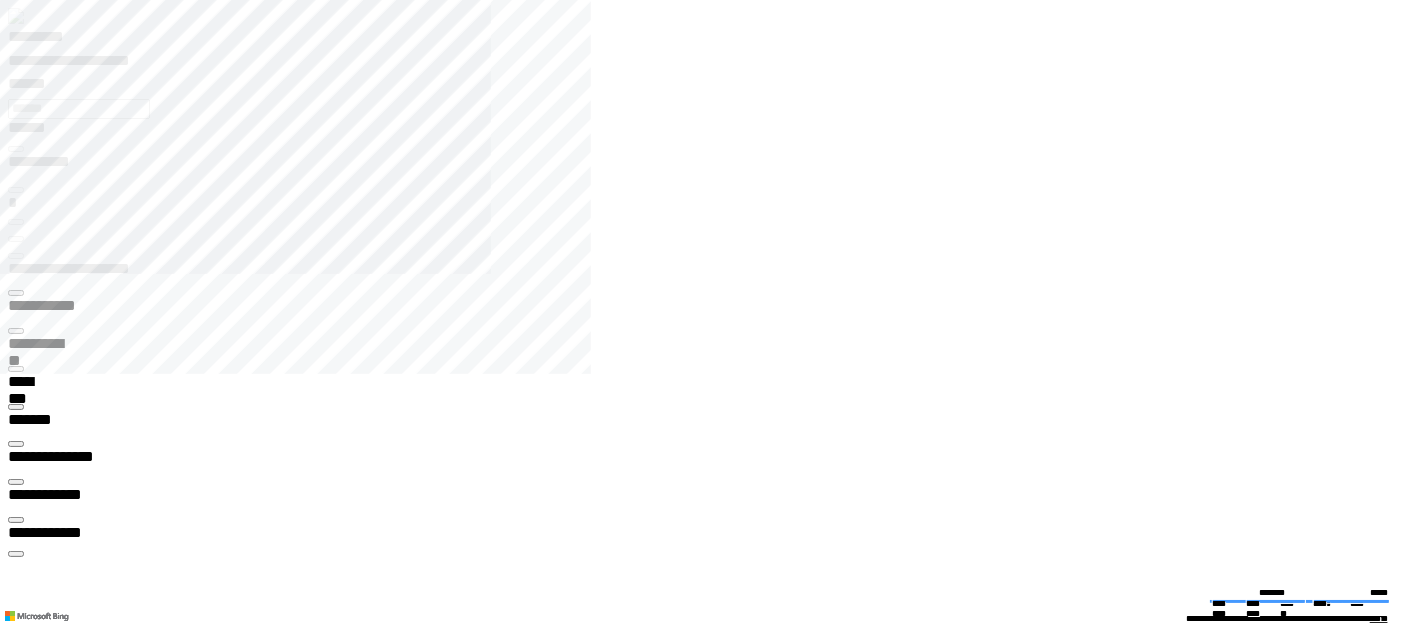 click at bounding box center (714, 1821) 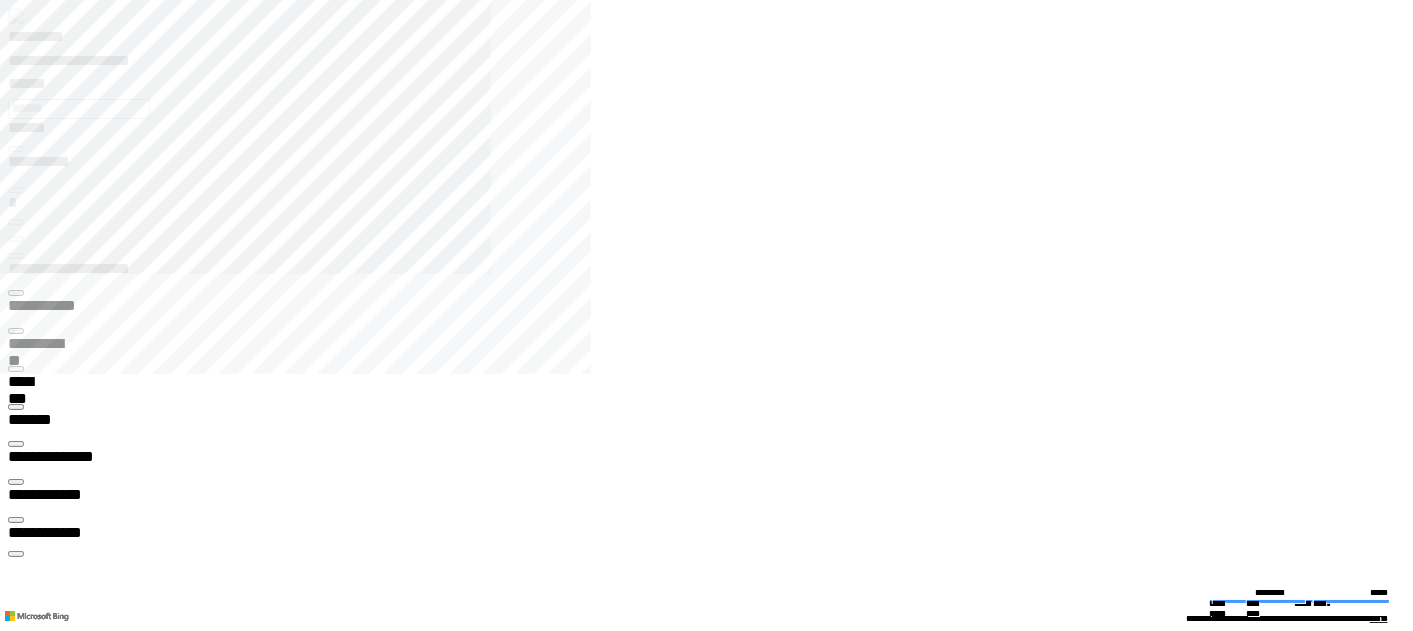 click 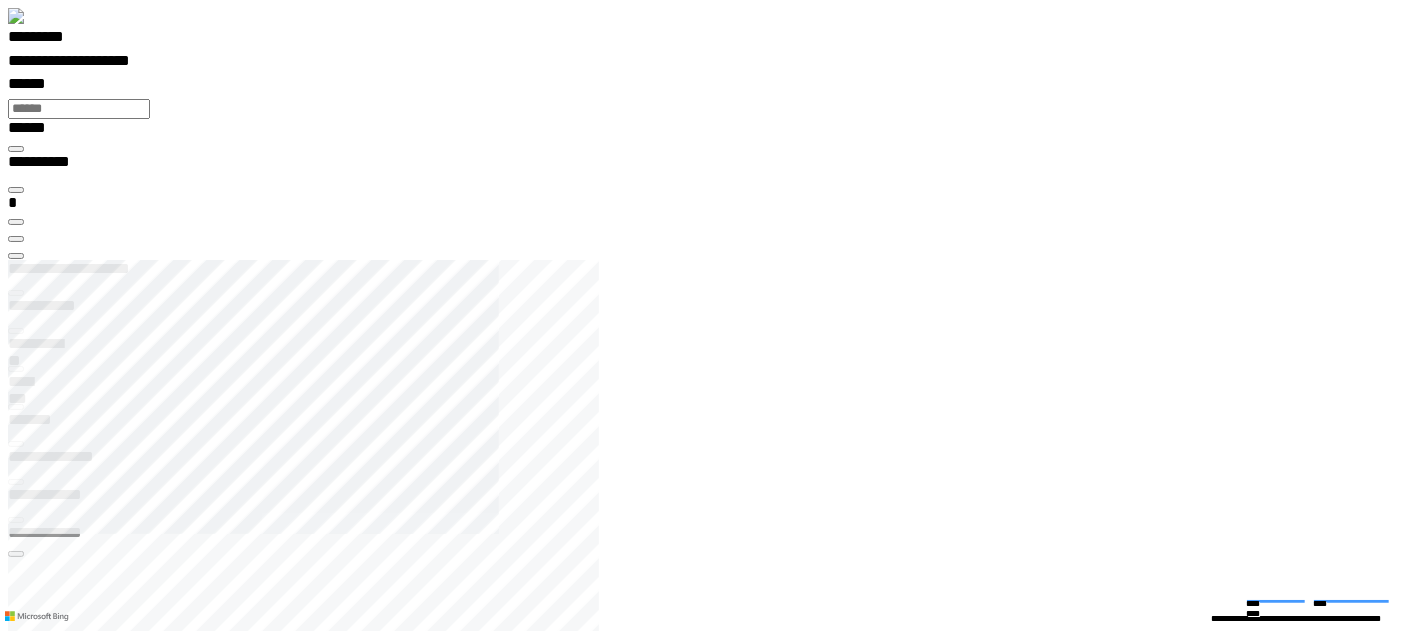 scroll, scrollTop: 0, scrollLeft: 0, axis: both 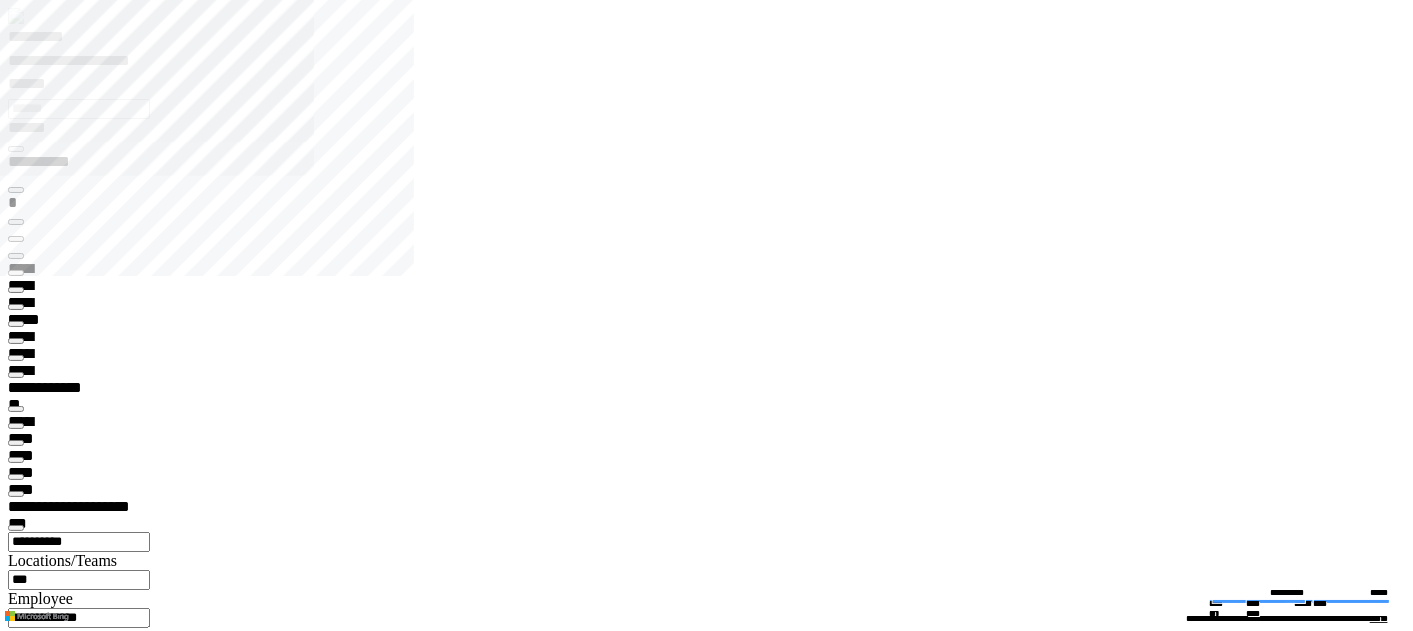 type on "*********" 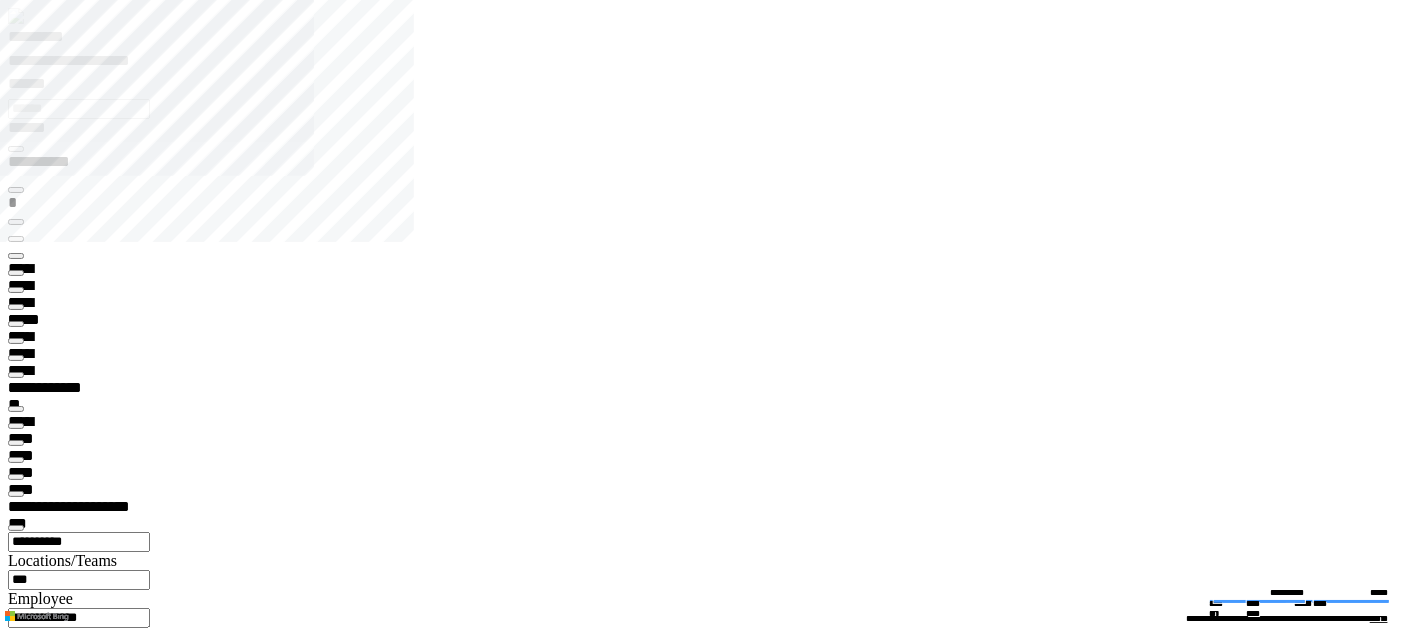 scroll, scrollTop: 177, scrollLeft: 0, axis: vertical 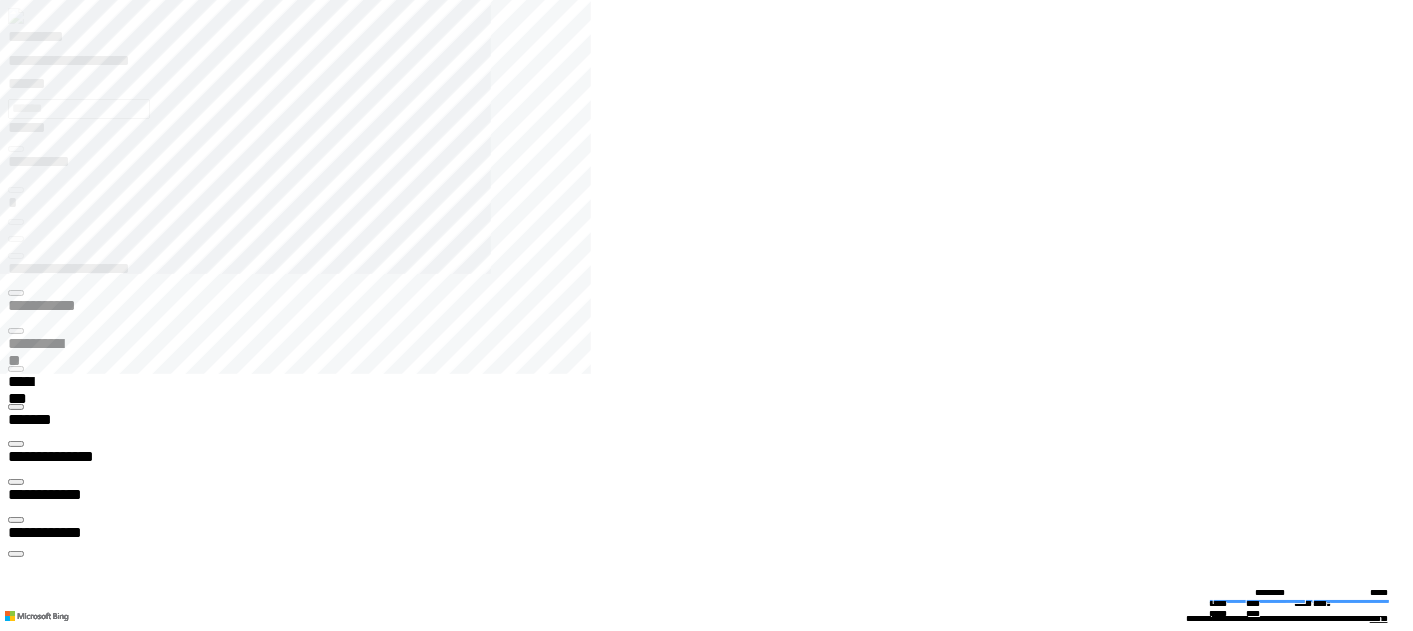 click 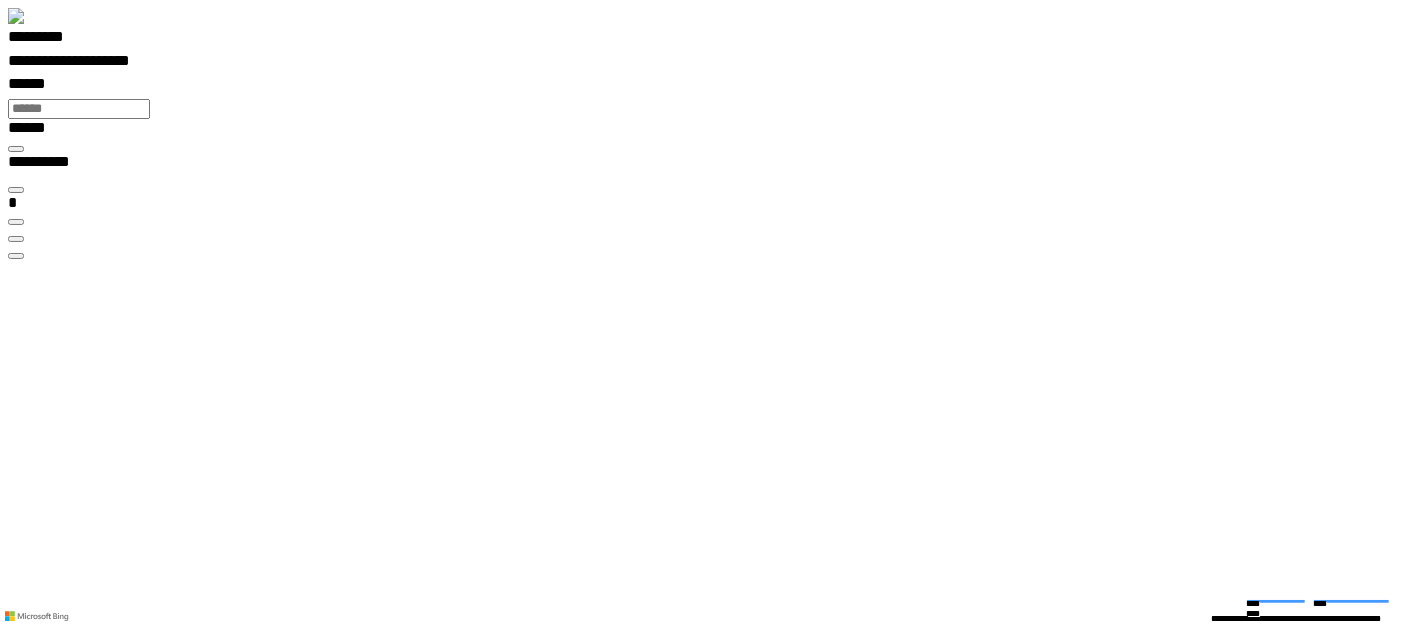 scroll, scrollTop: 0, scrollLeft: 0, axis: both 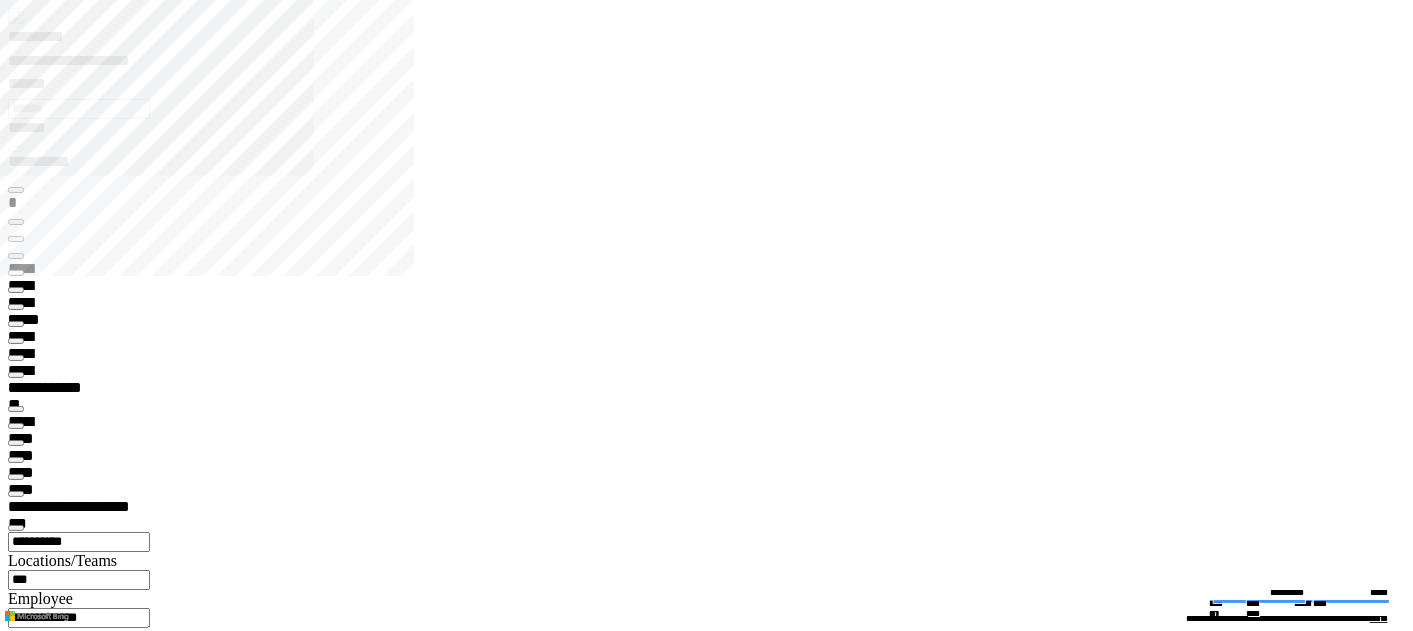 type on "*********" 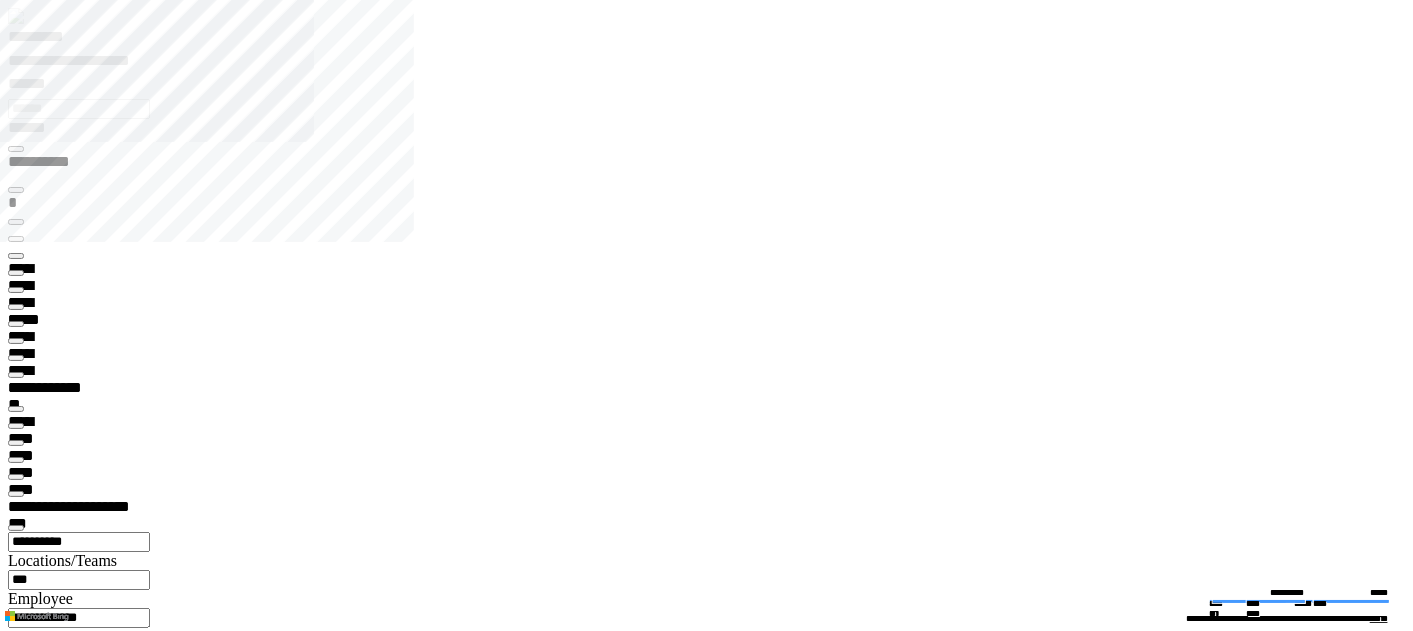 scroll, scrollTop: 0, scrollLeft: 0, axis: both 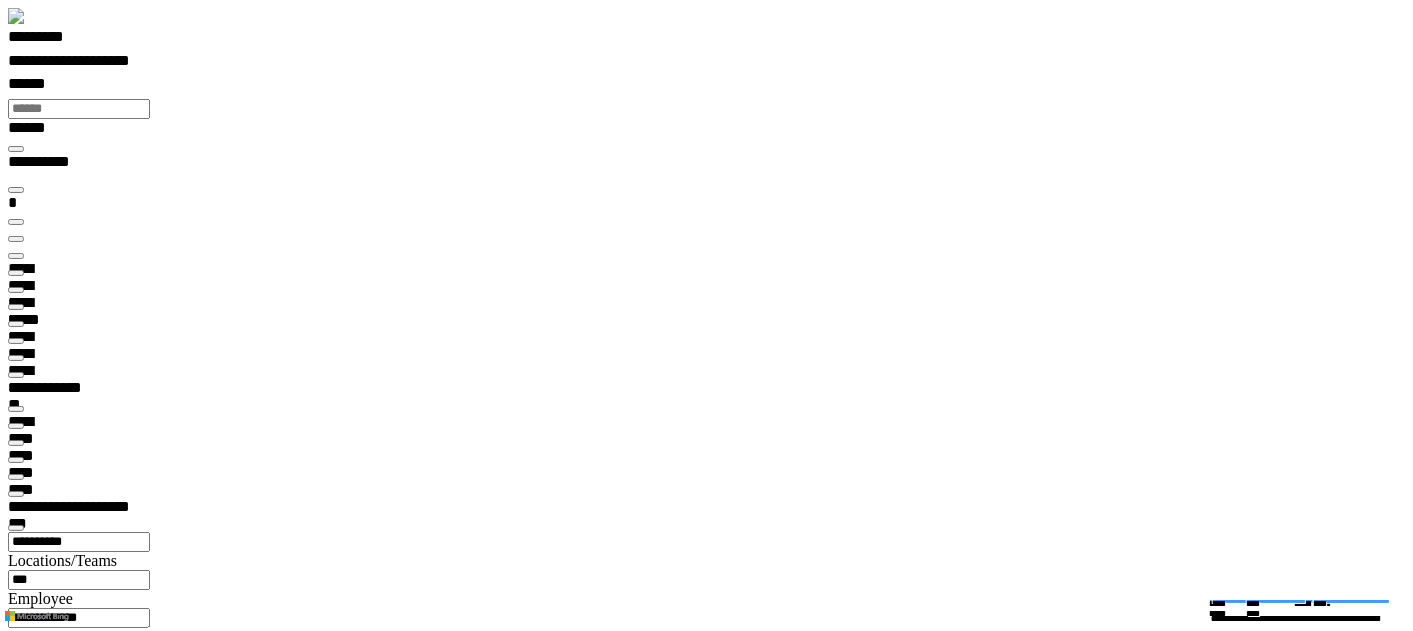 drag, startPoint x: 817, startPoint y: 485, endPoint x: 894, endPoint y: 489, distance: 77.10383 